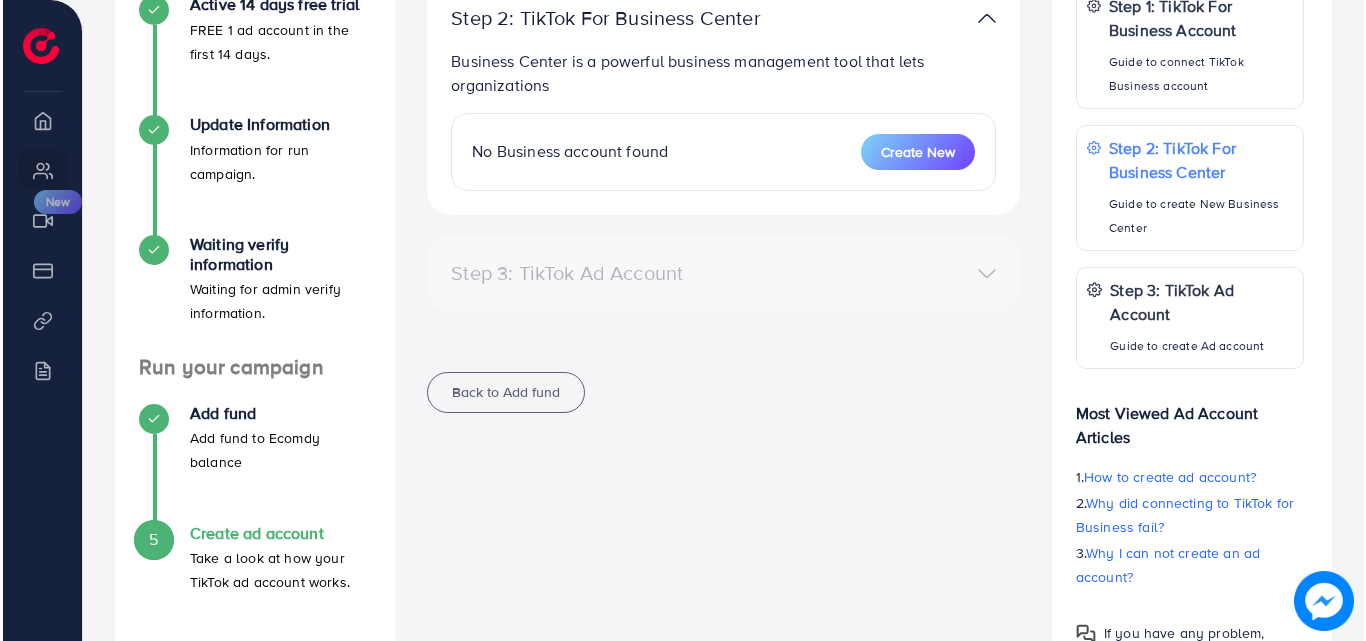 scroll, scrollTop: 396, scrollLeft: 0, axis: vertical 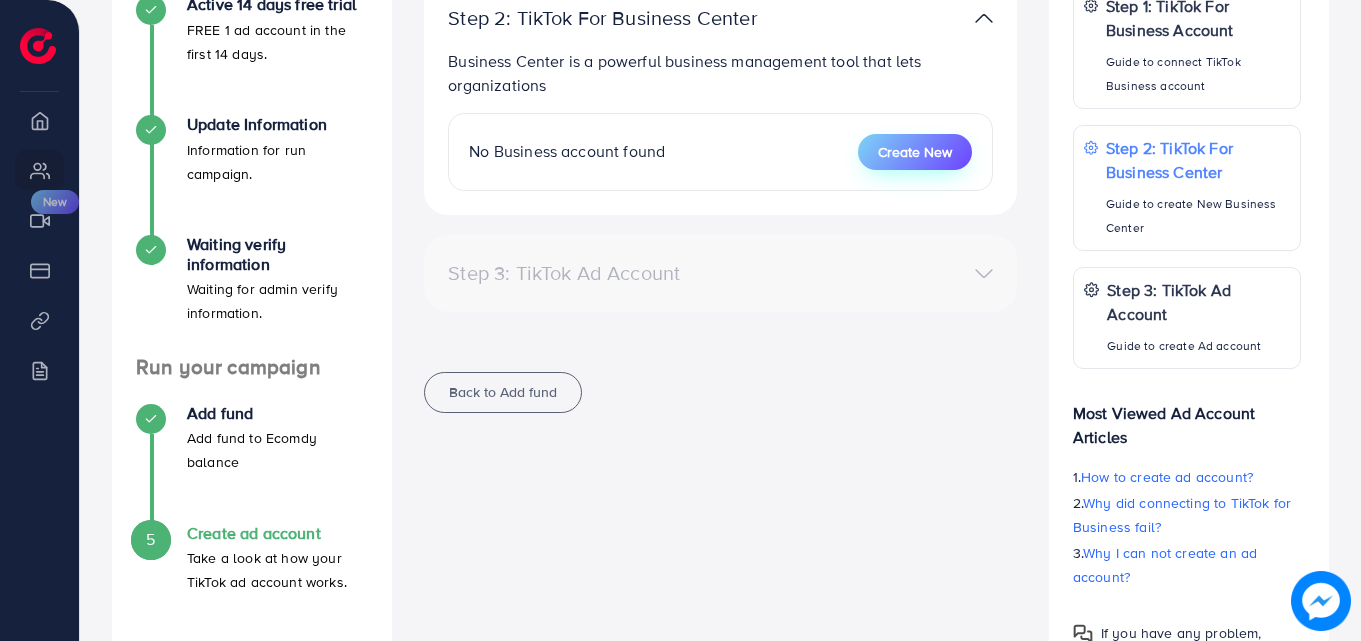 click on "Create New" at bounding box center [915, 152] 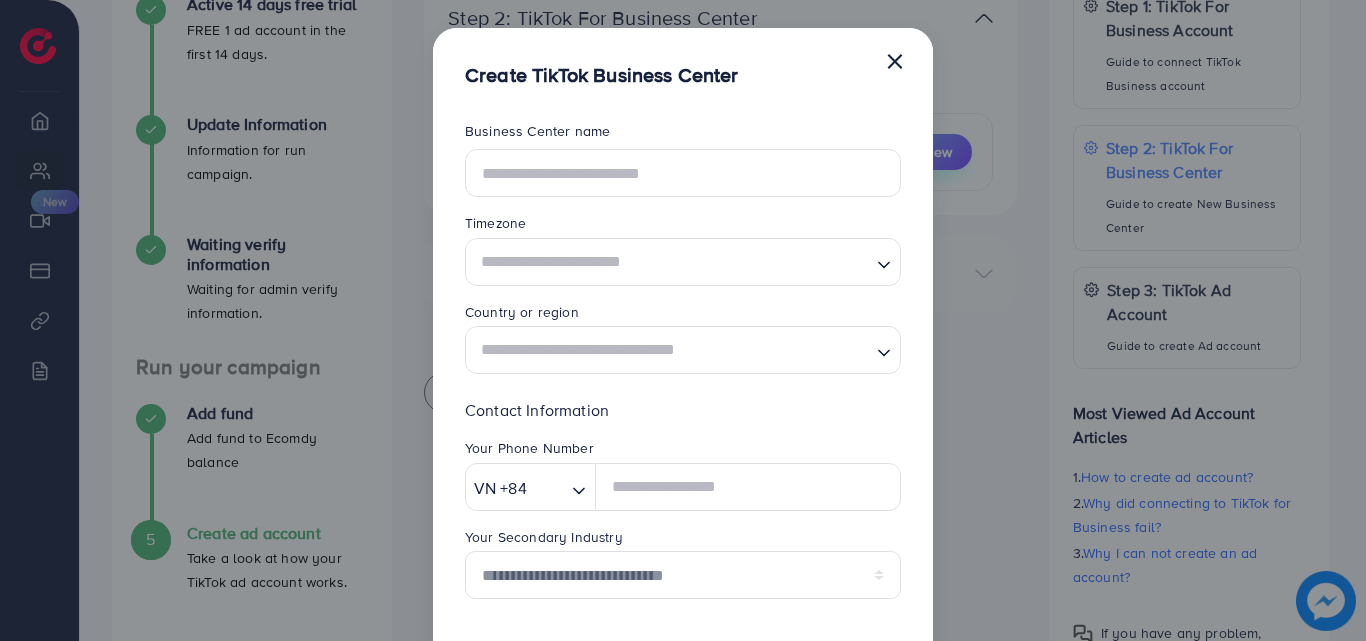 scroll, scrollTop: 0, scrollLeft: 0, axis: both 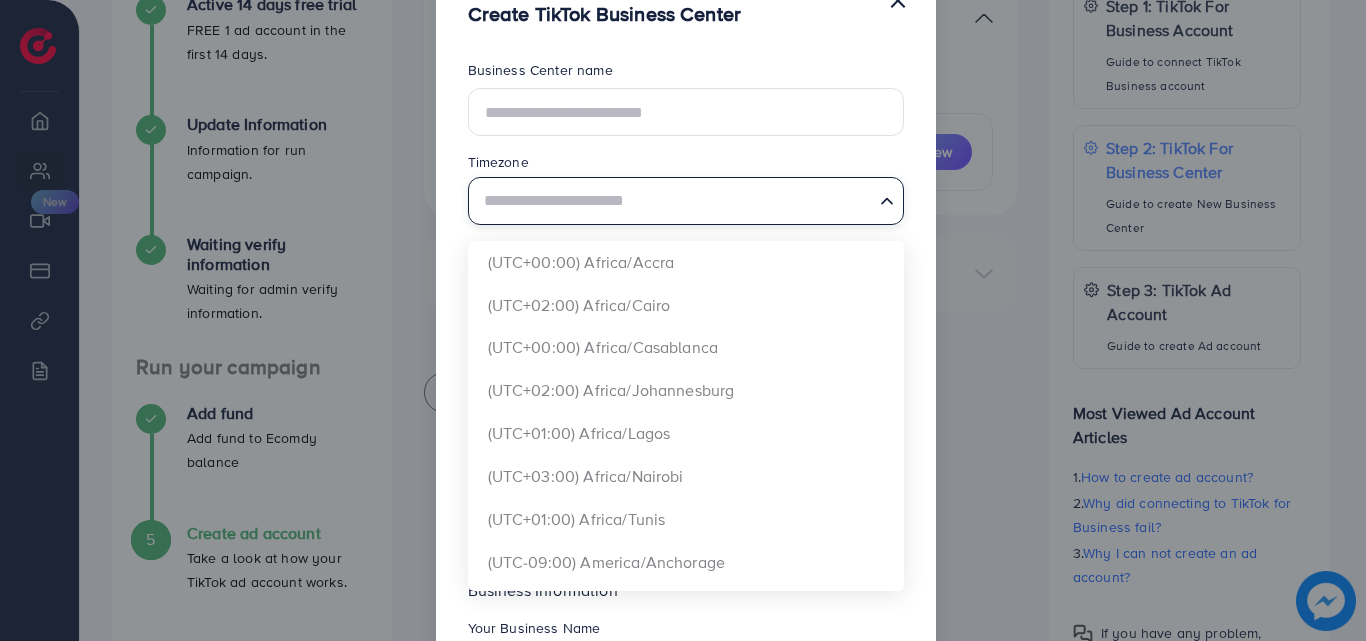 click at bounding box center [674, 200] 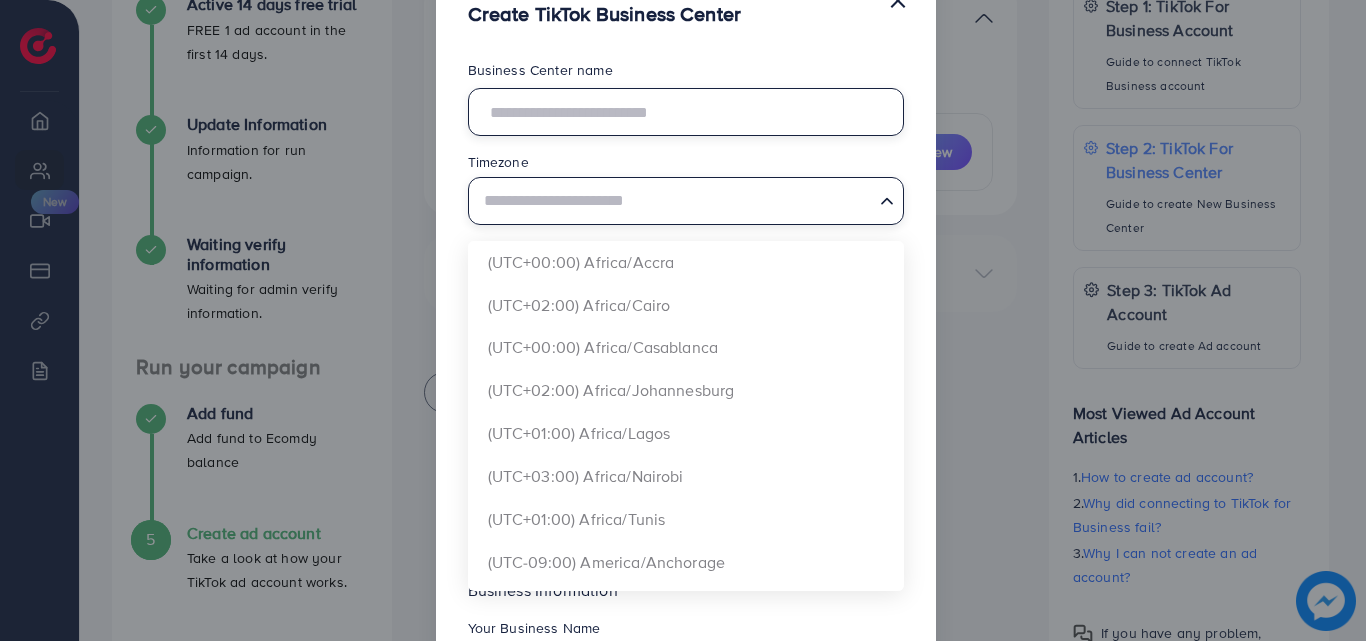 click at bounding box center [686, 112] 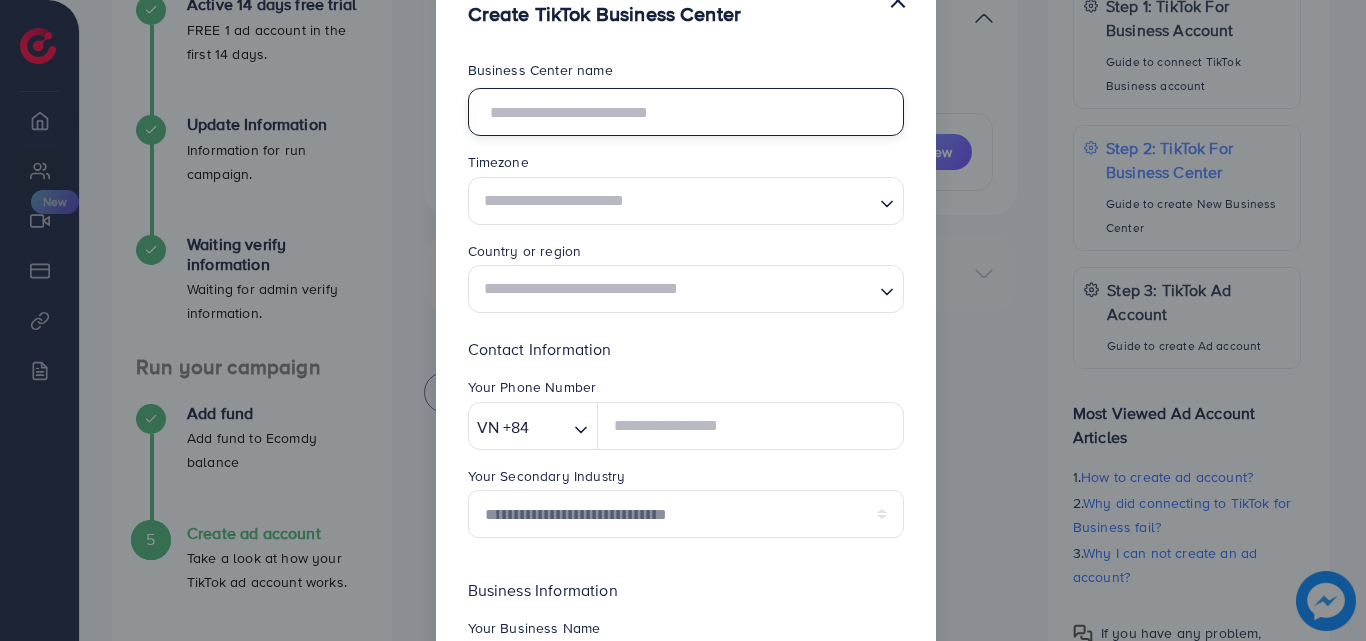 type on "**********" 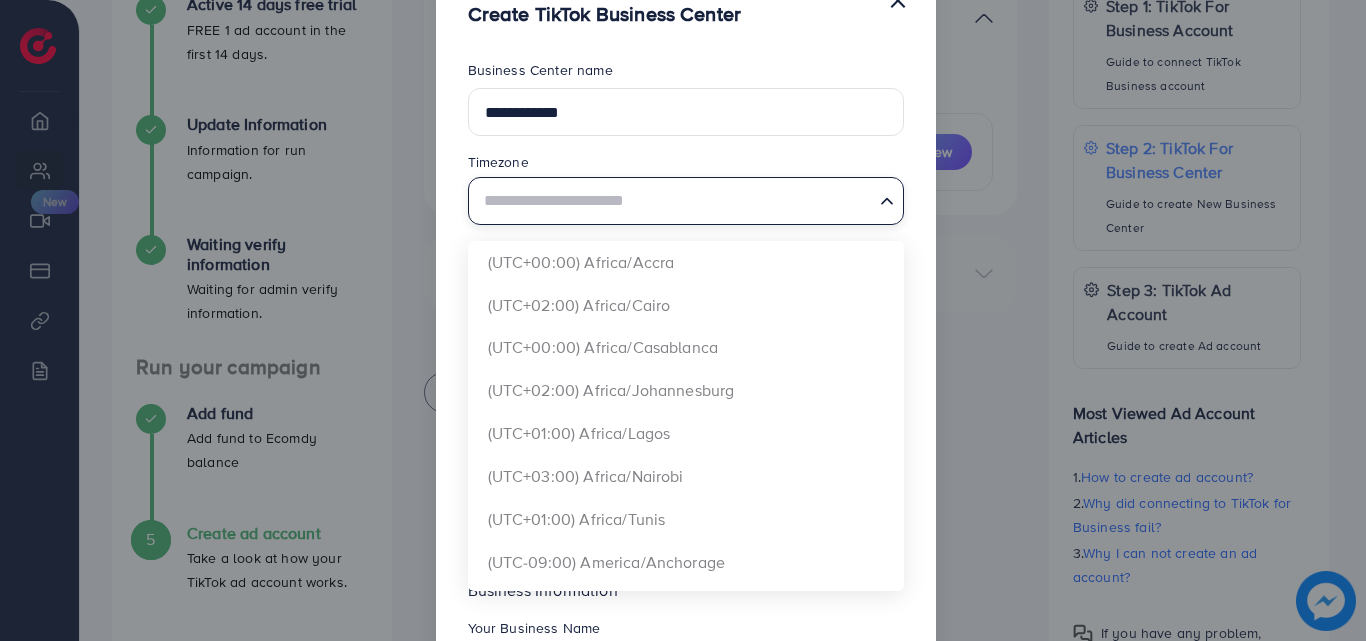 click on "Loading..." at bounding box center [686, 201] 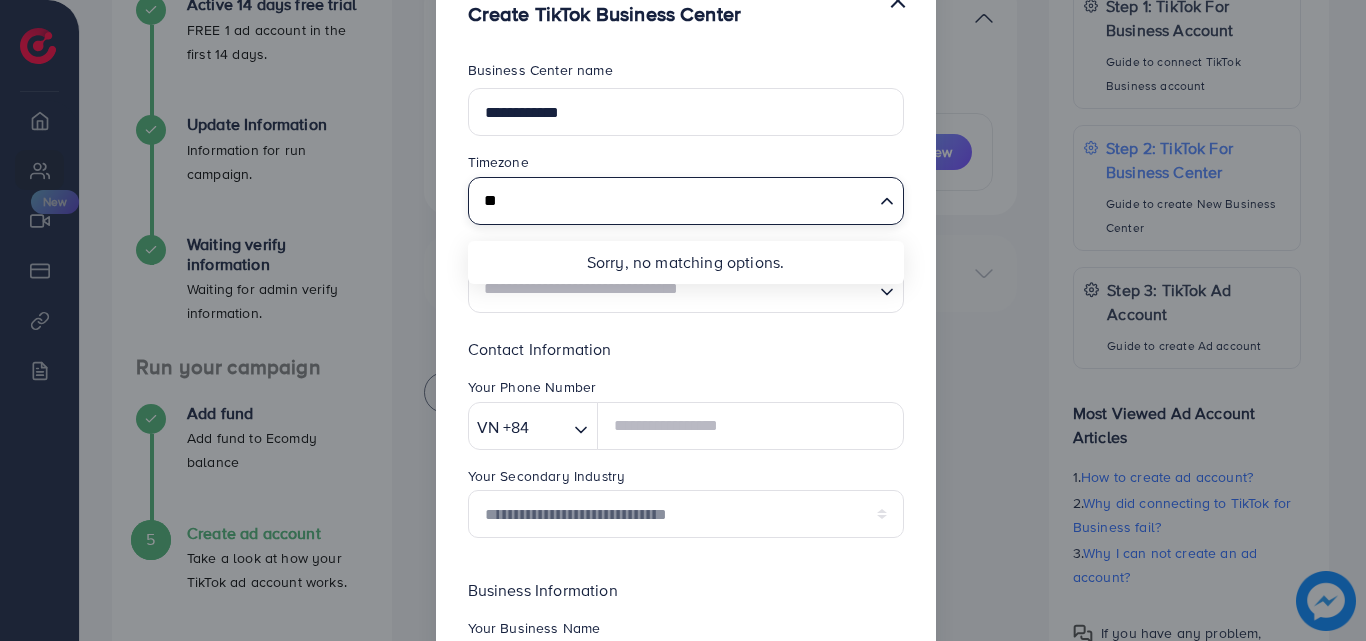 type on "*" 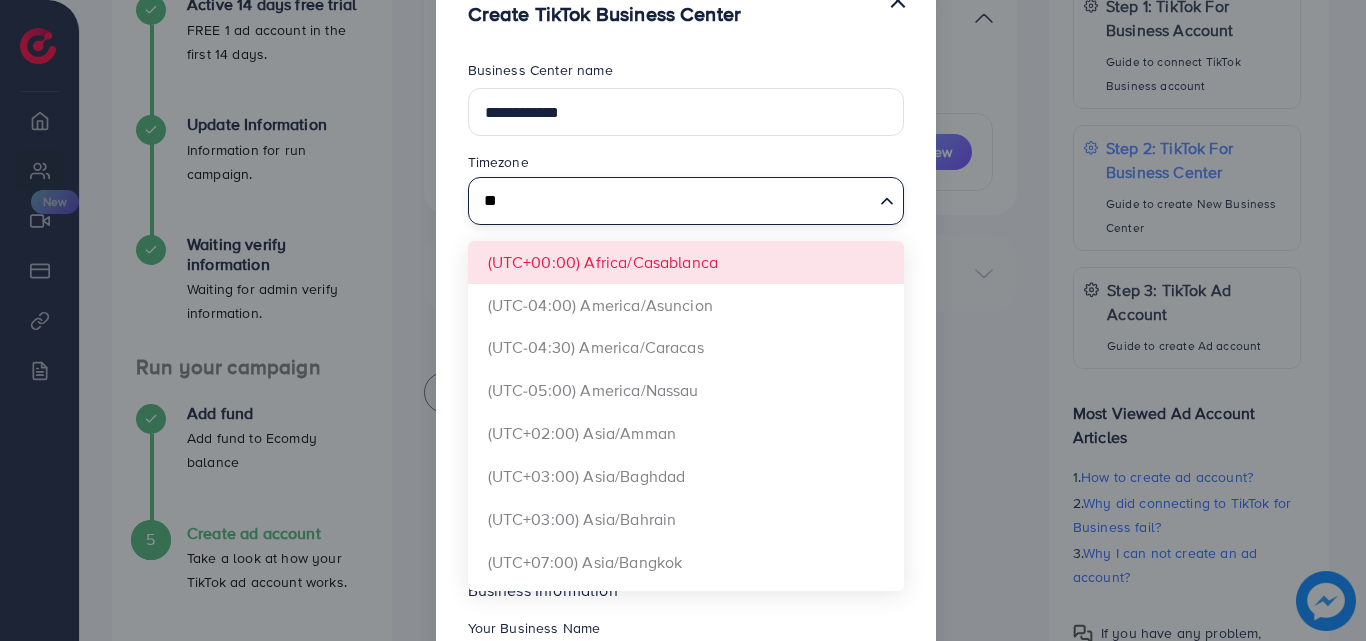 type on "*" 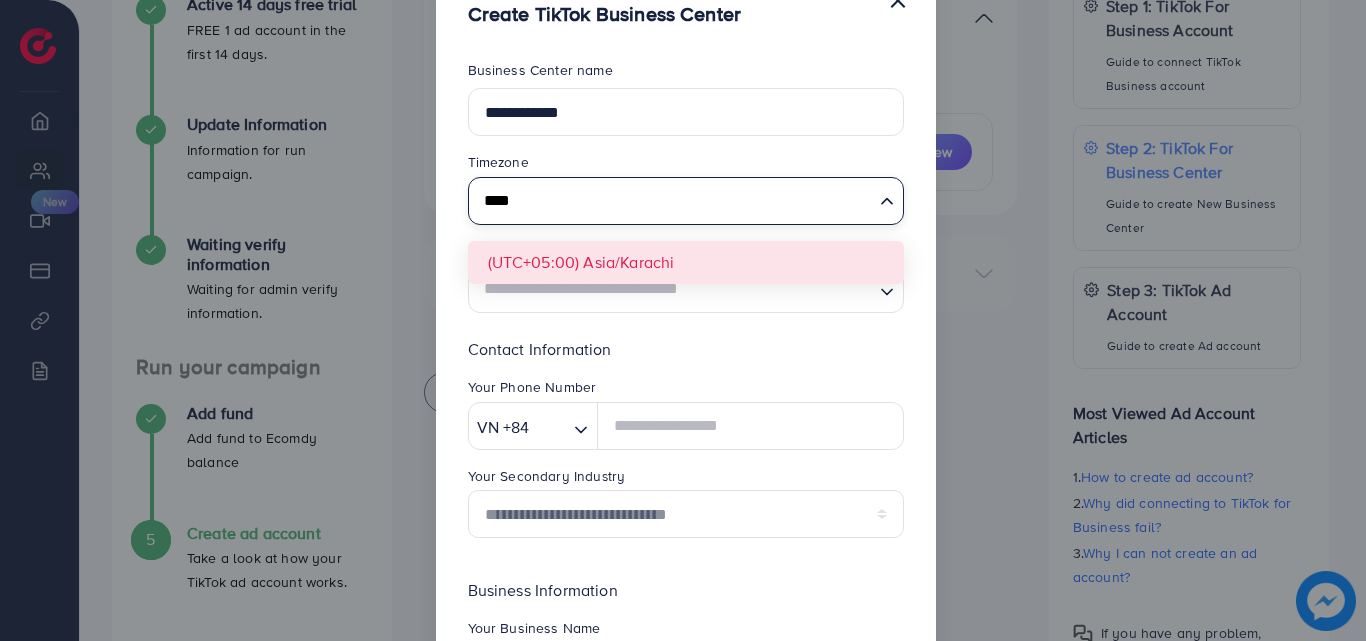 type on "****" 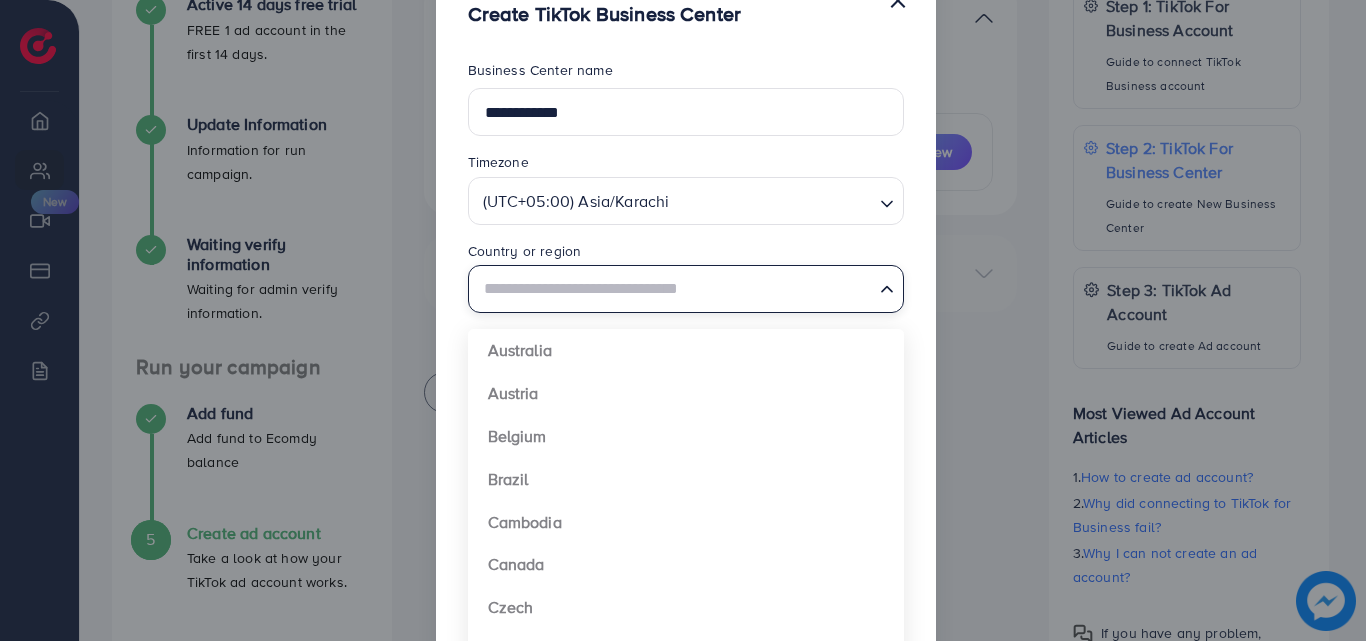 click at bounding box center [674, 287] 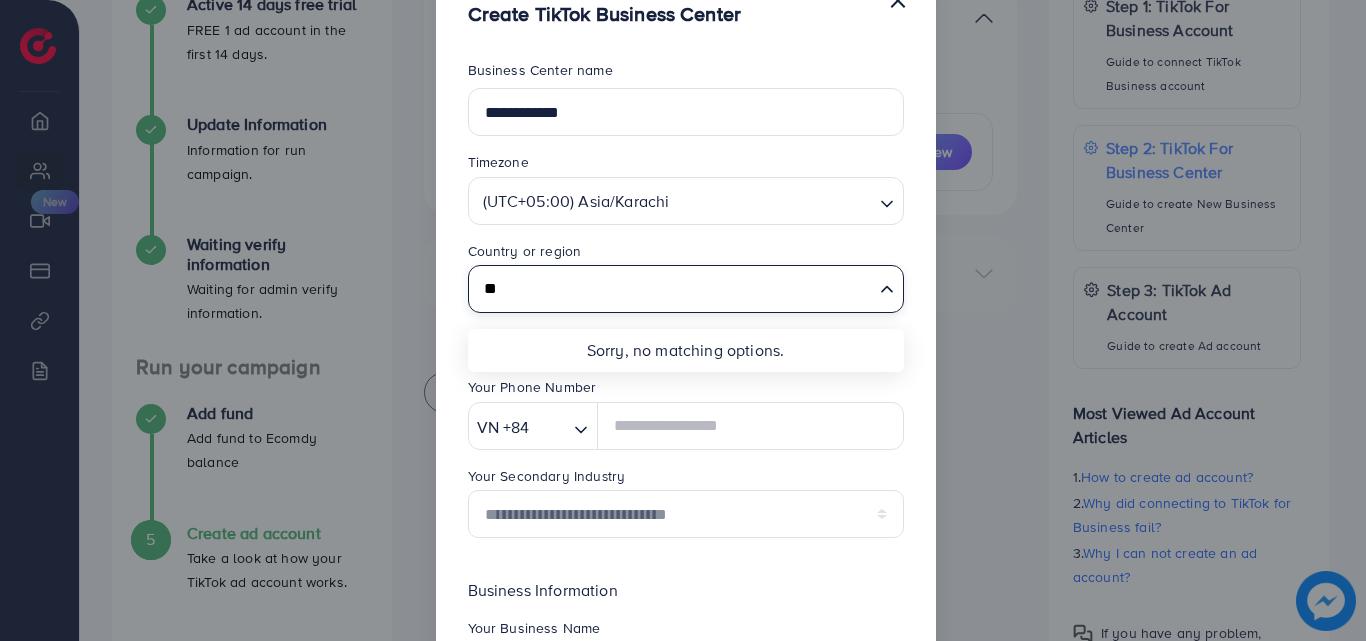type on "*" 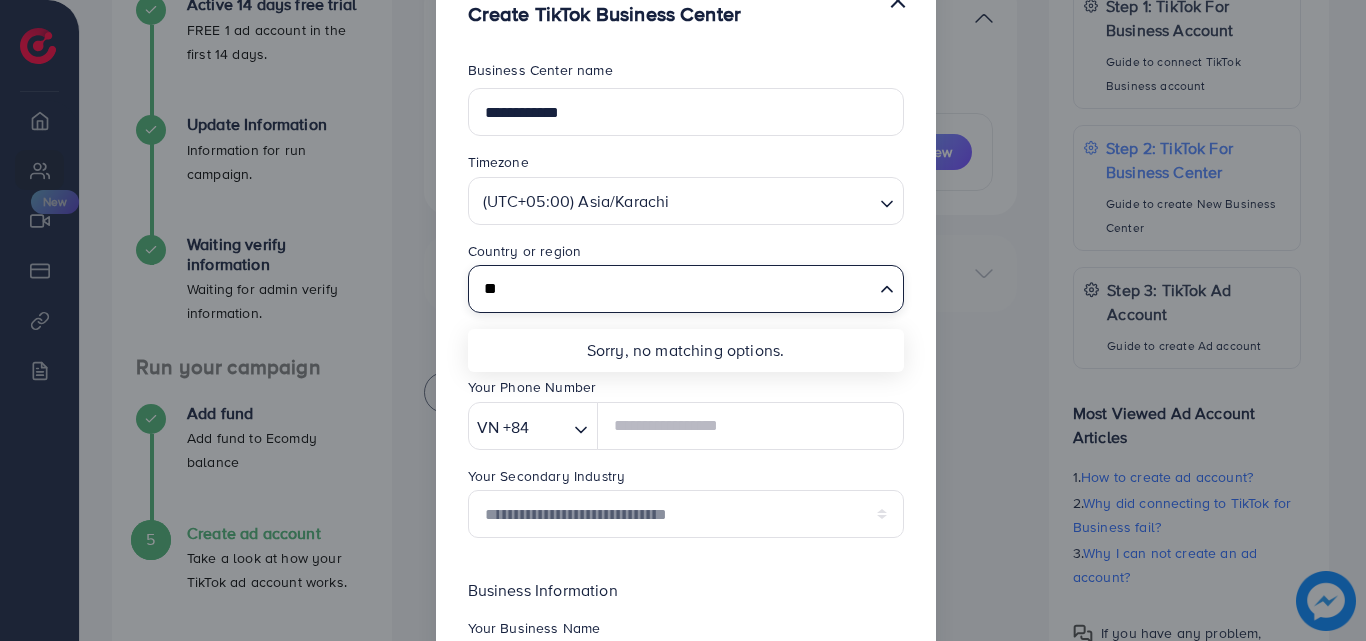 type on "*" 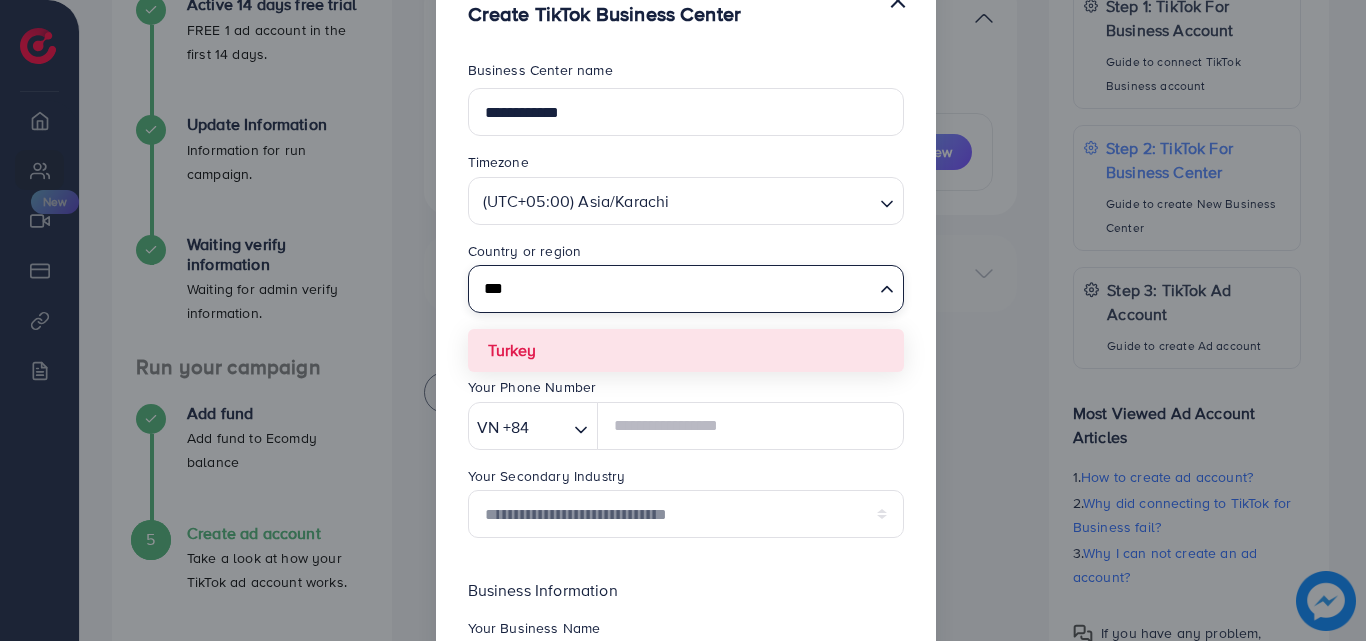 type on "***" 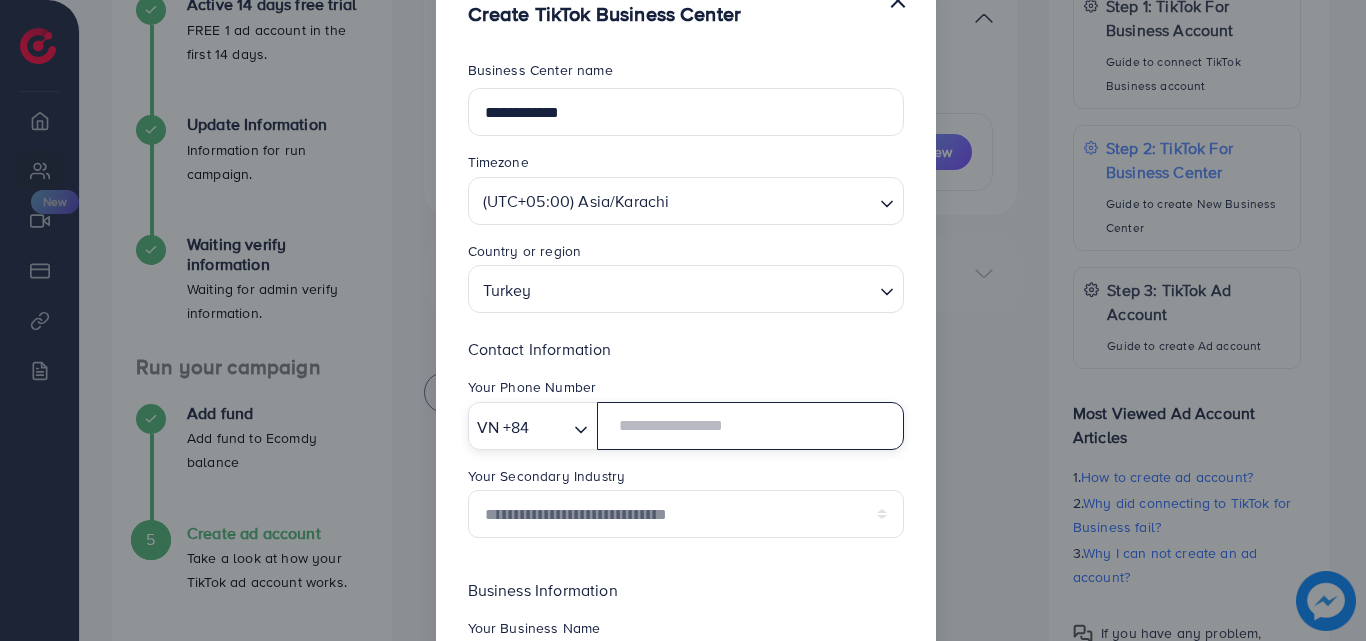 click at bounding box center [750, 426] 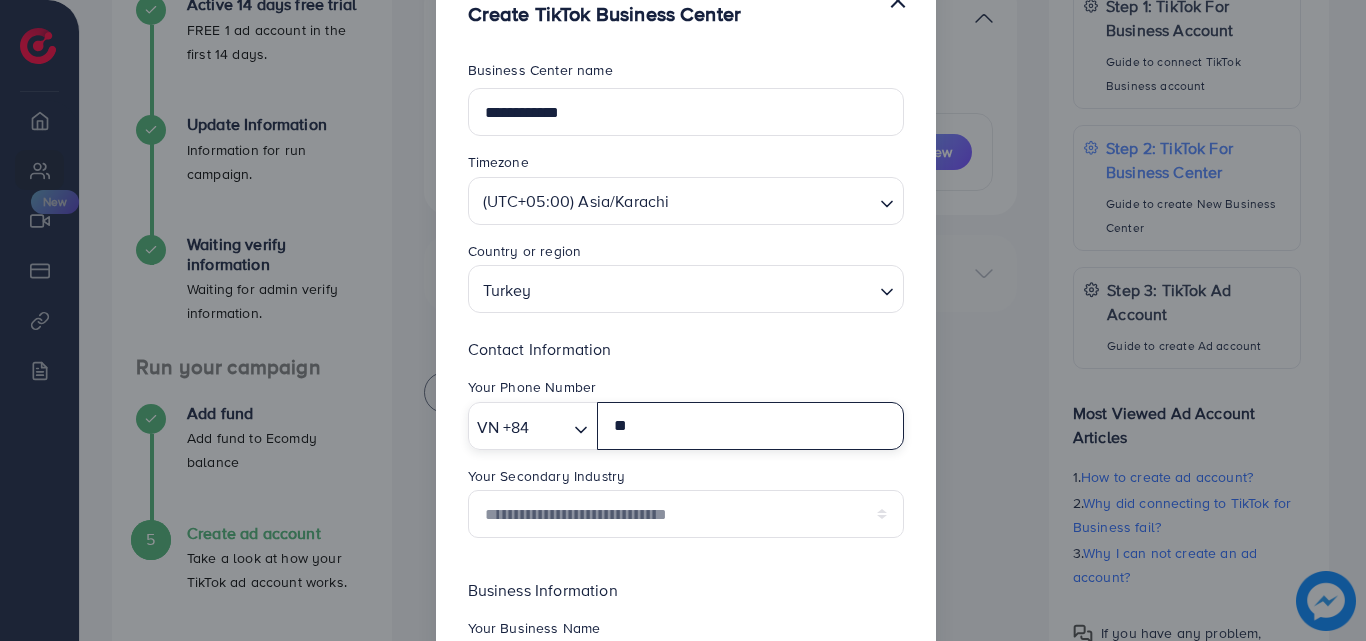 type on "*" 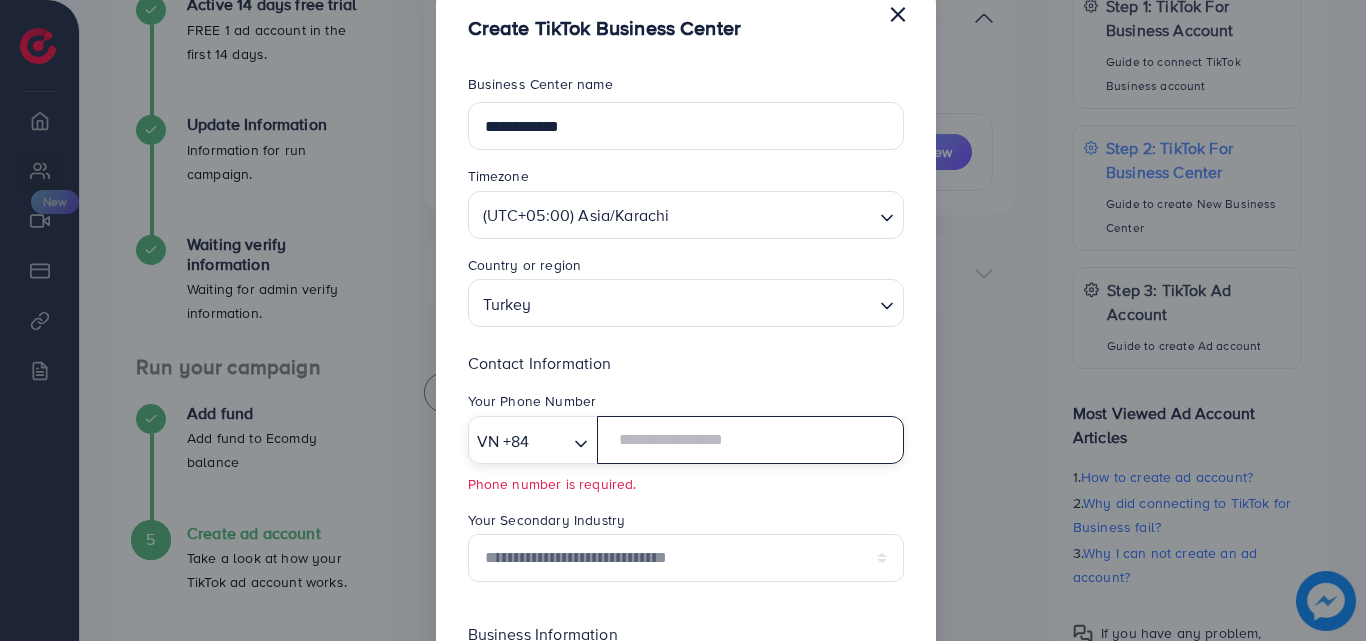 scroll, scrollTop: 58, scrollLeft: 0, axis: vertical 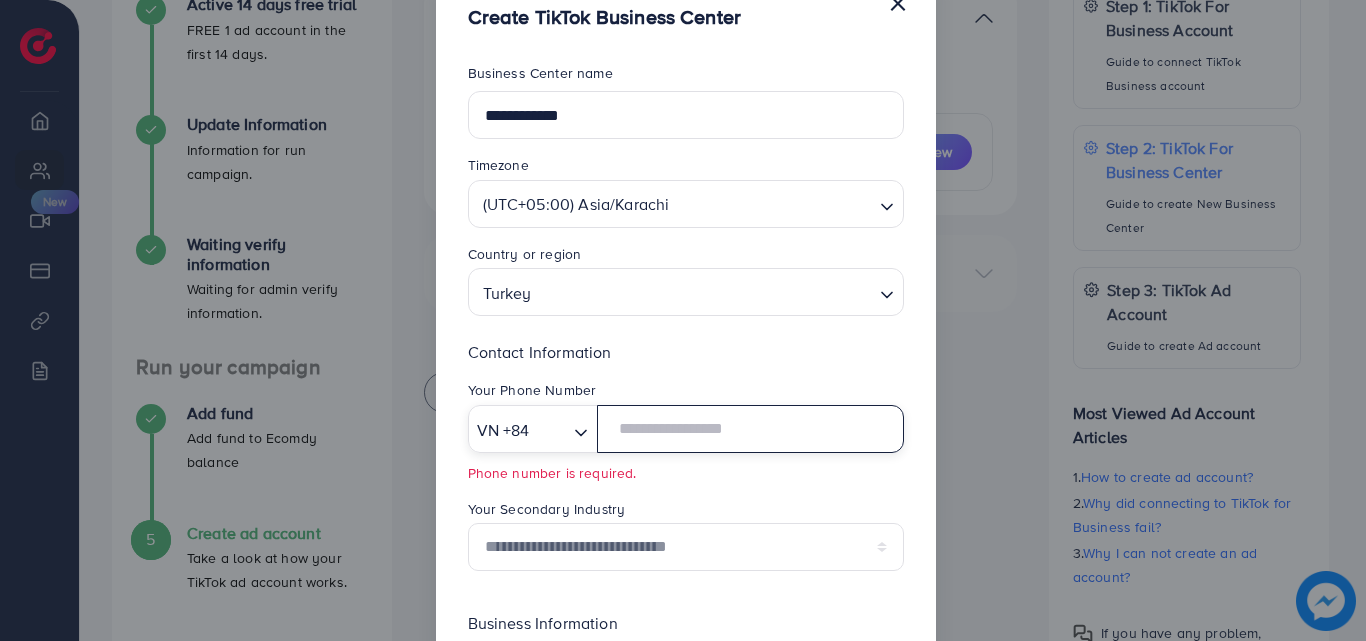 type 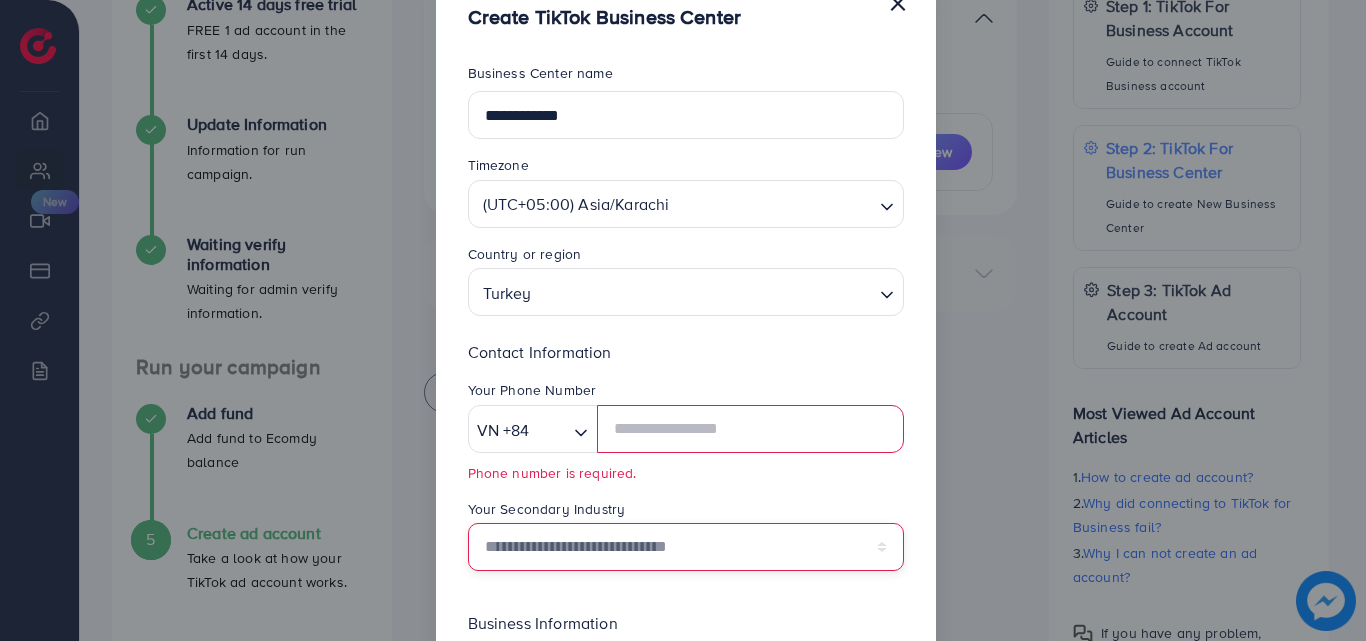 click on "**********" at bounding box center [686, 547] 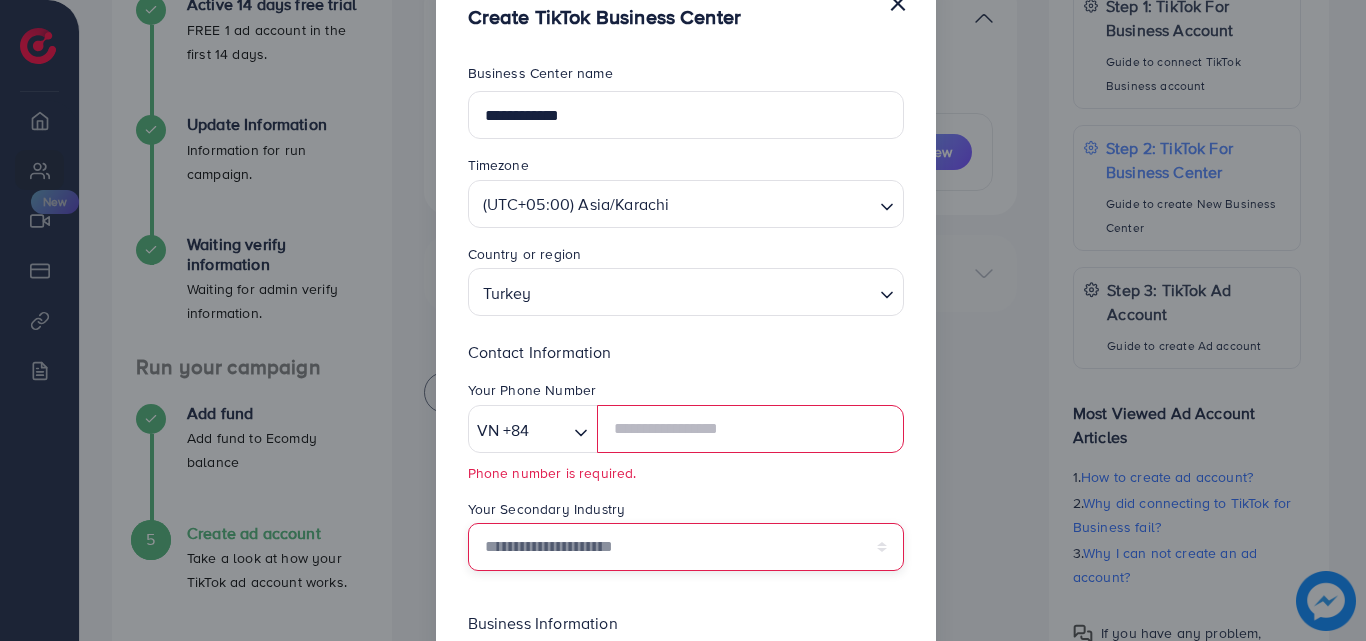 click on "**********" at bounding box center [686, 547] 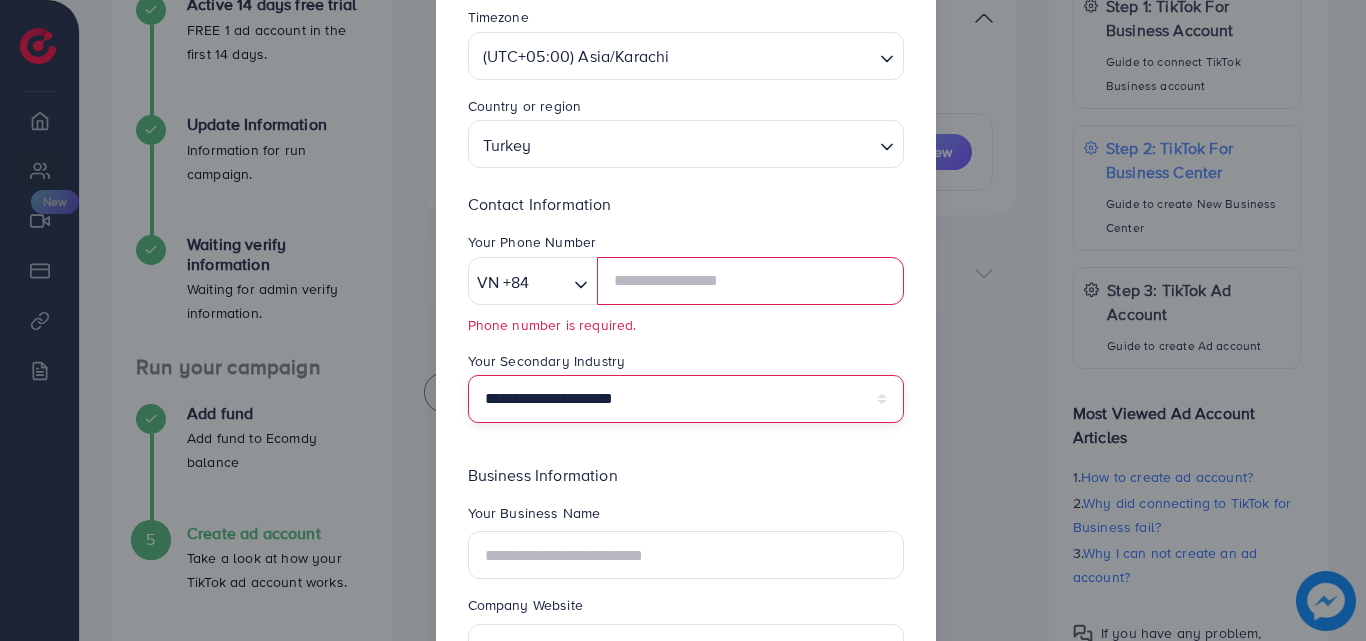 scroll, scrollTop: 373, scrollLeft: 0, axis: vertical 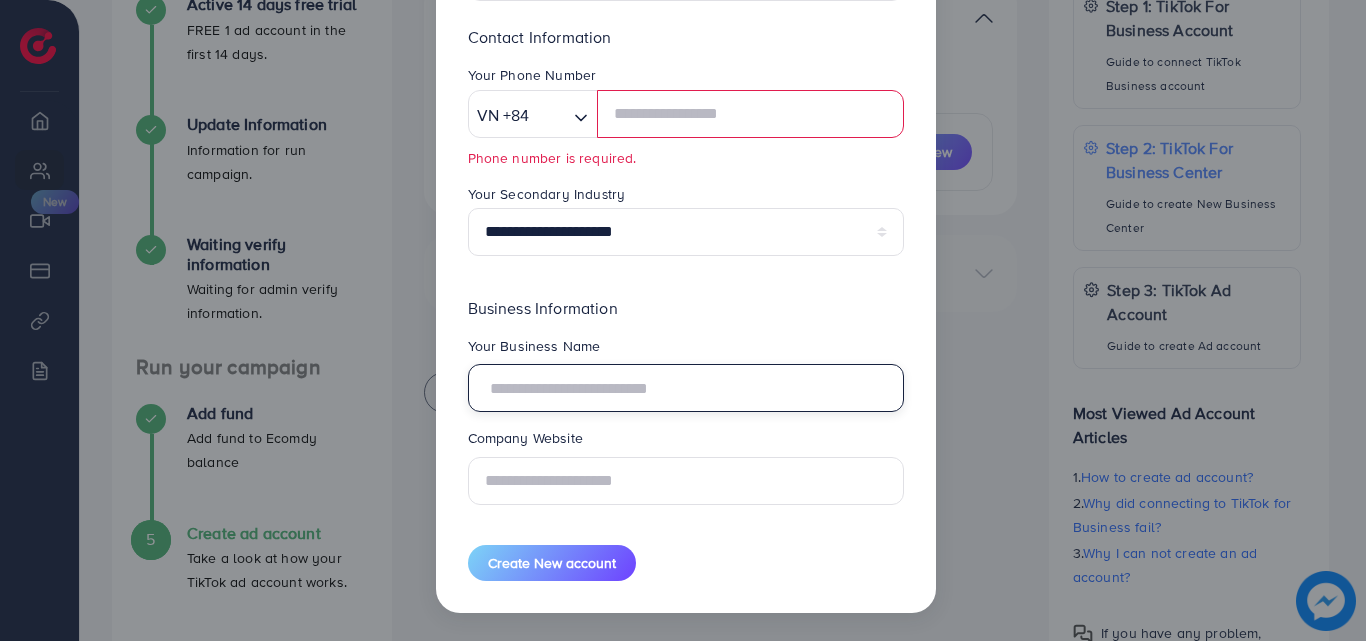 click at bounding box center (686, 388) 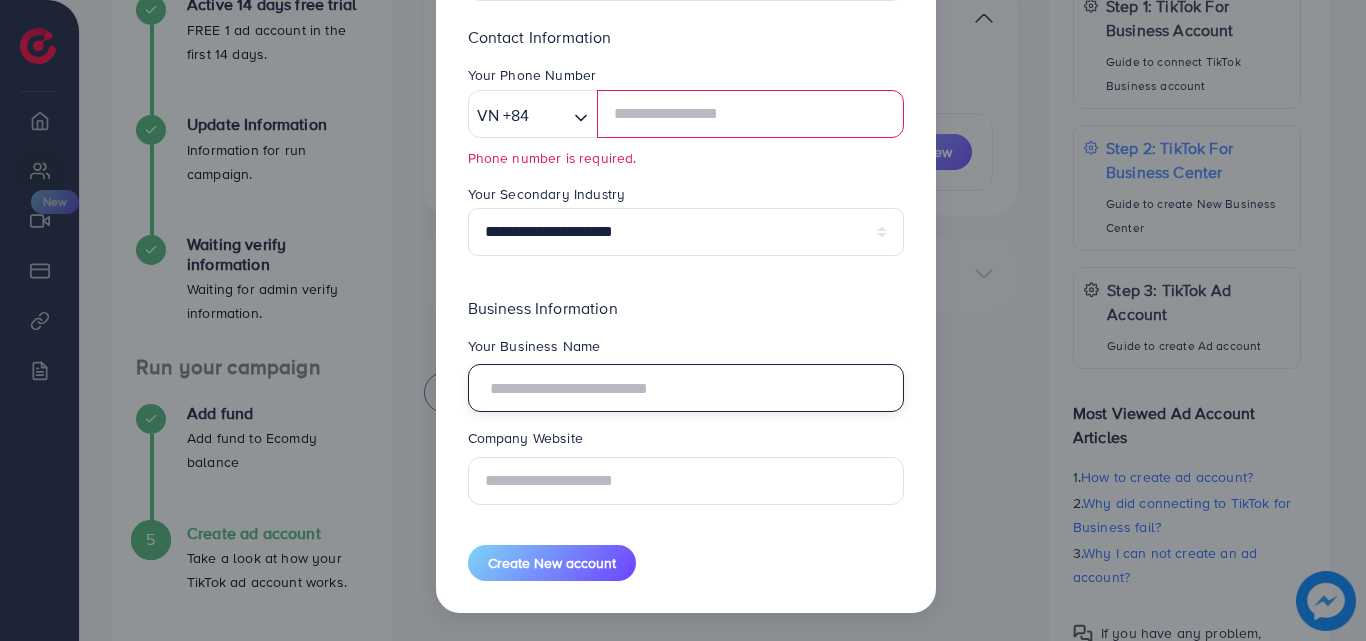 type on "**********" 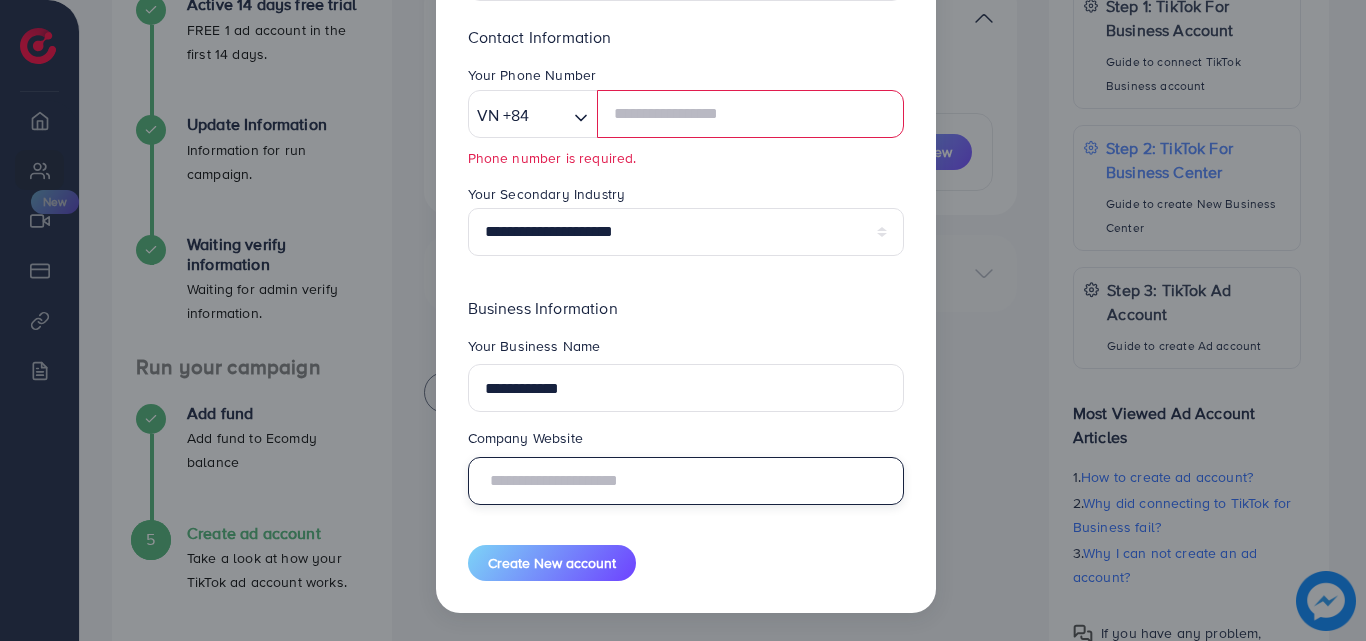 click at bounding box center (686, 481) 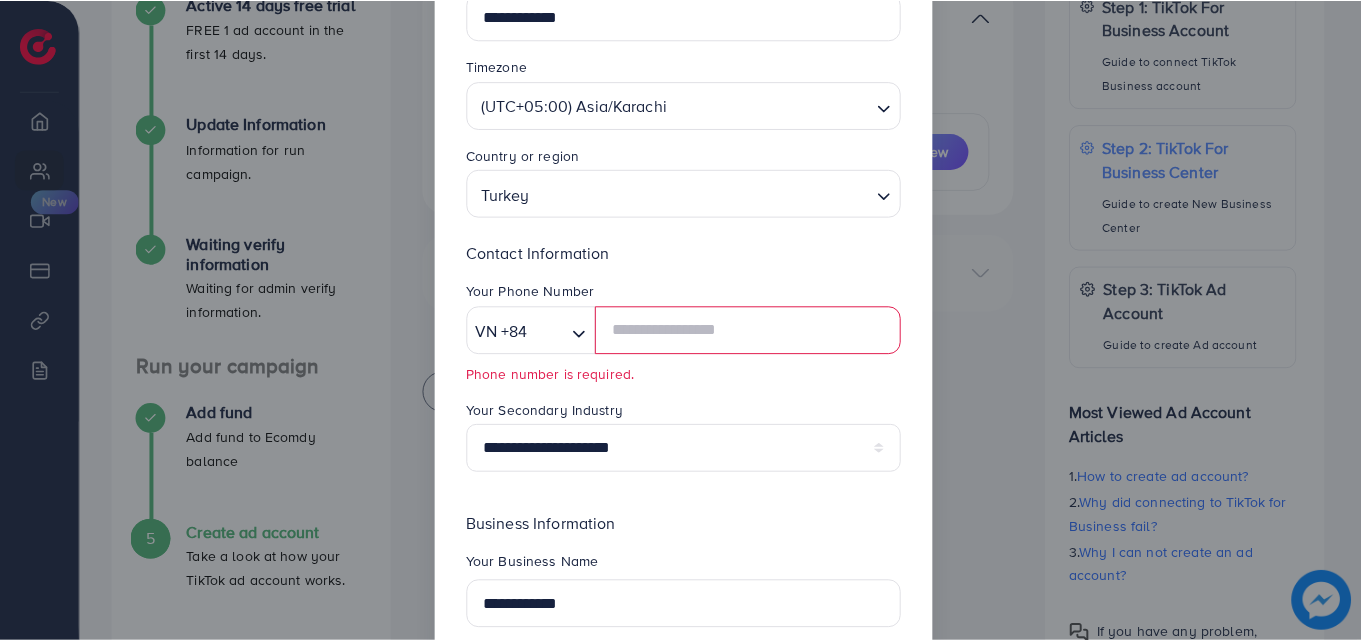scroll, scrollTop: 0, scrollLeft: 0, axis: both 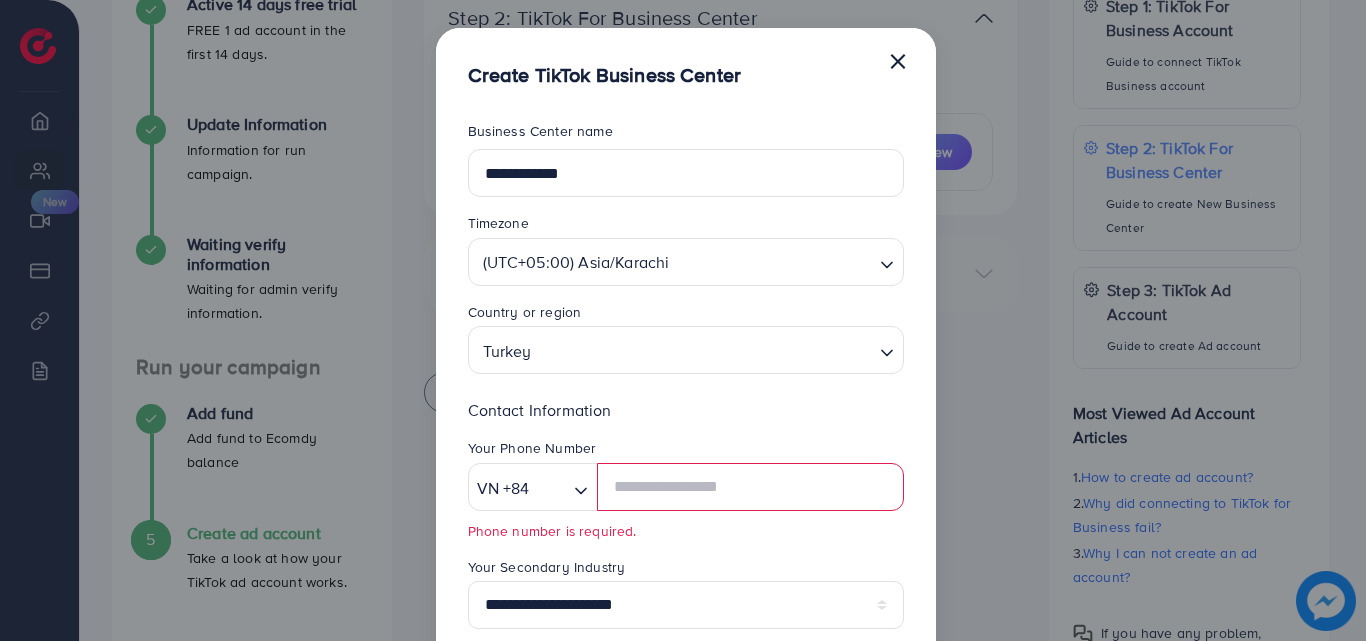 type on "**********" 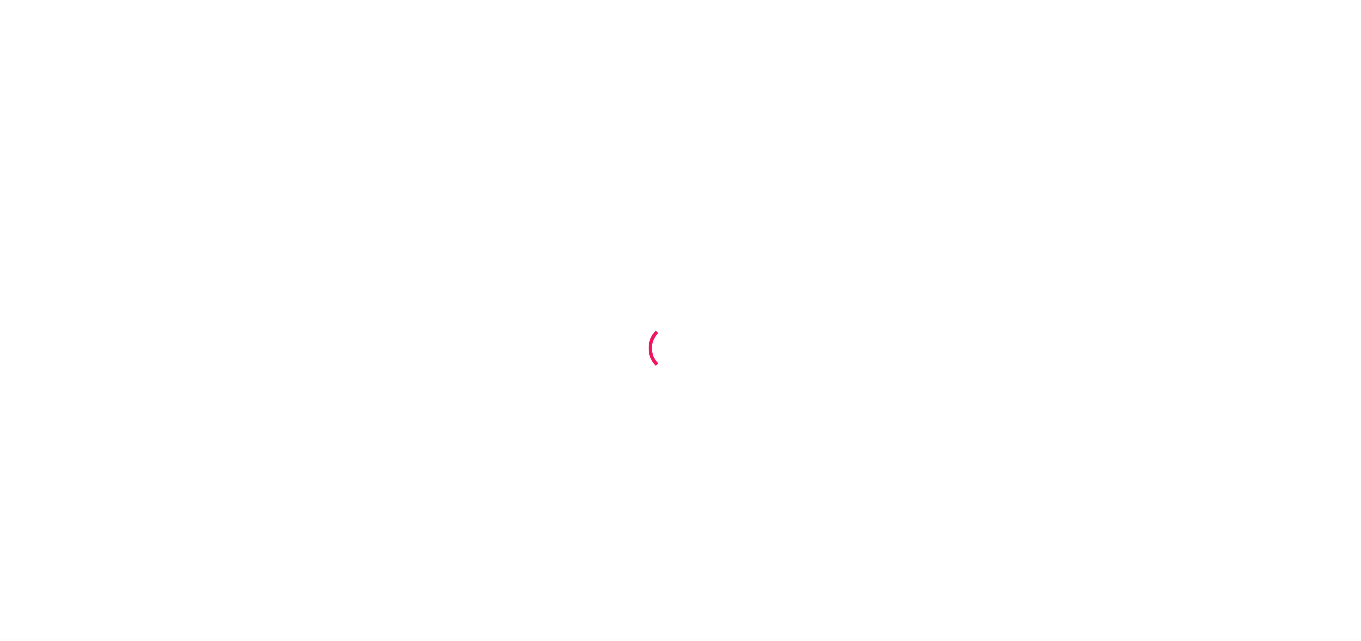 scroll, scrollTop: 0, scrollLeft: 0, axis: both 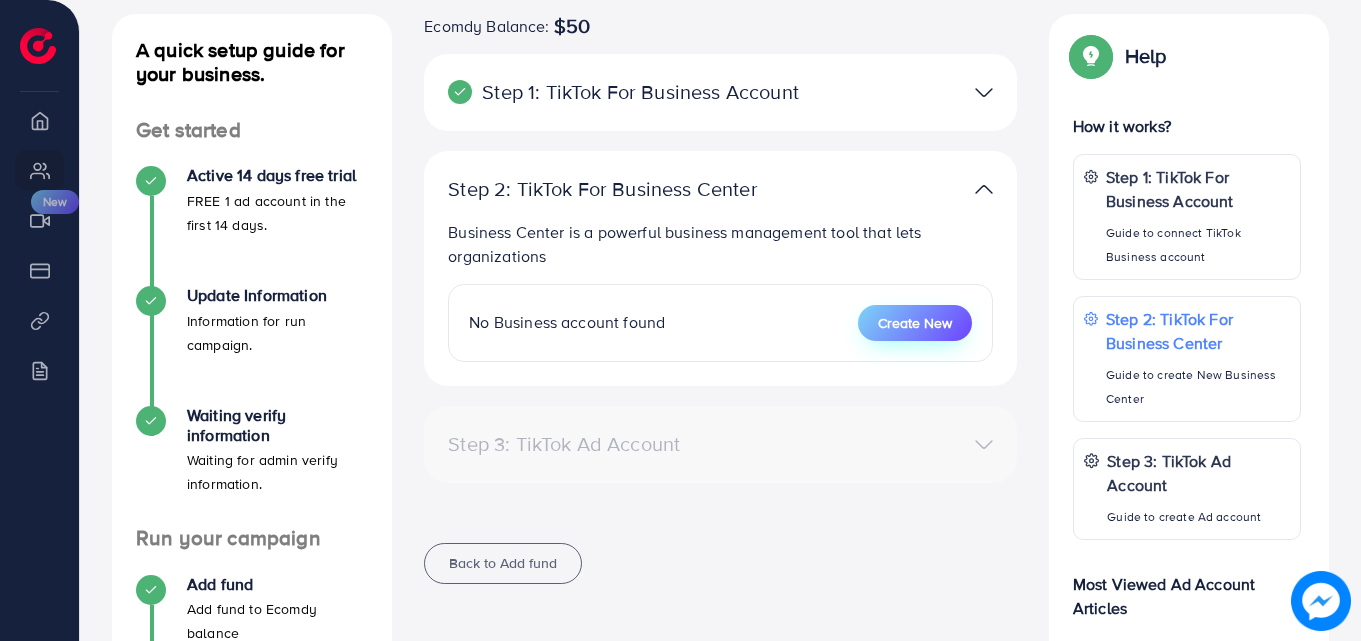 click on "Create New" at bounding box center [915, 323] 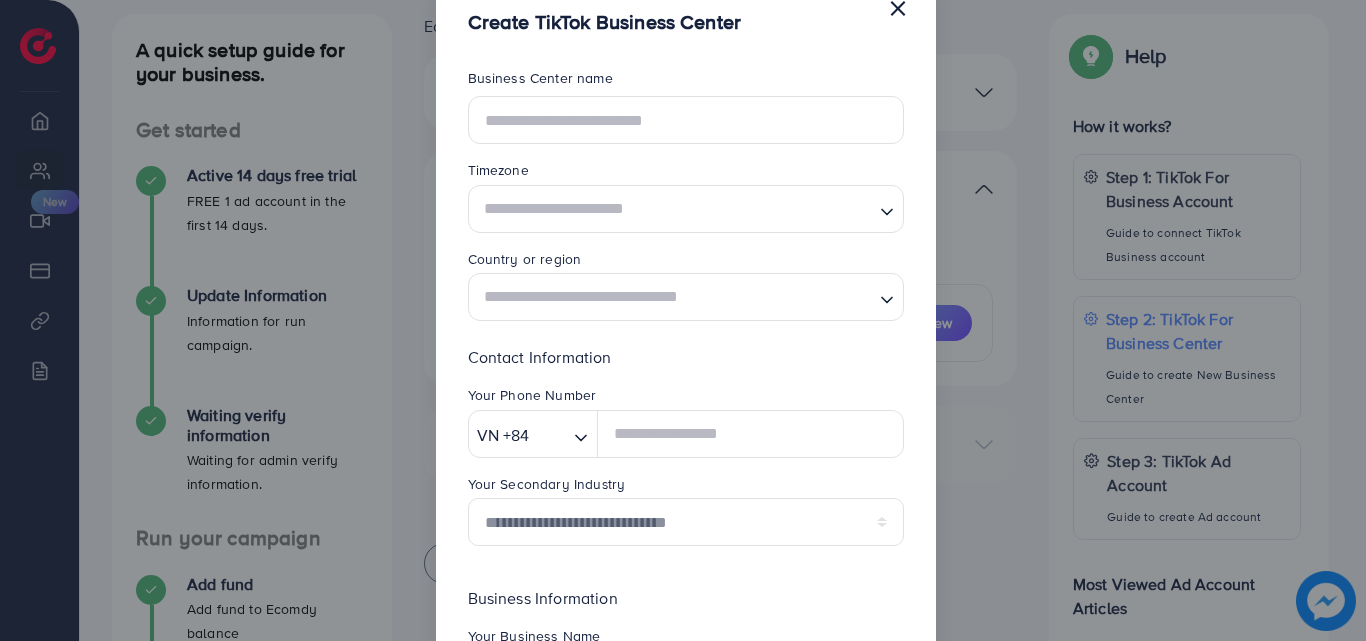 scroll, scrollTop: 52, scrollLeft: 0, axis: vertical 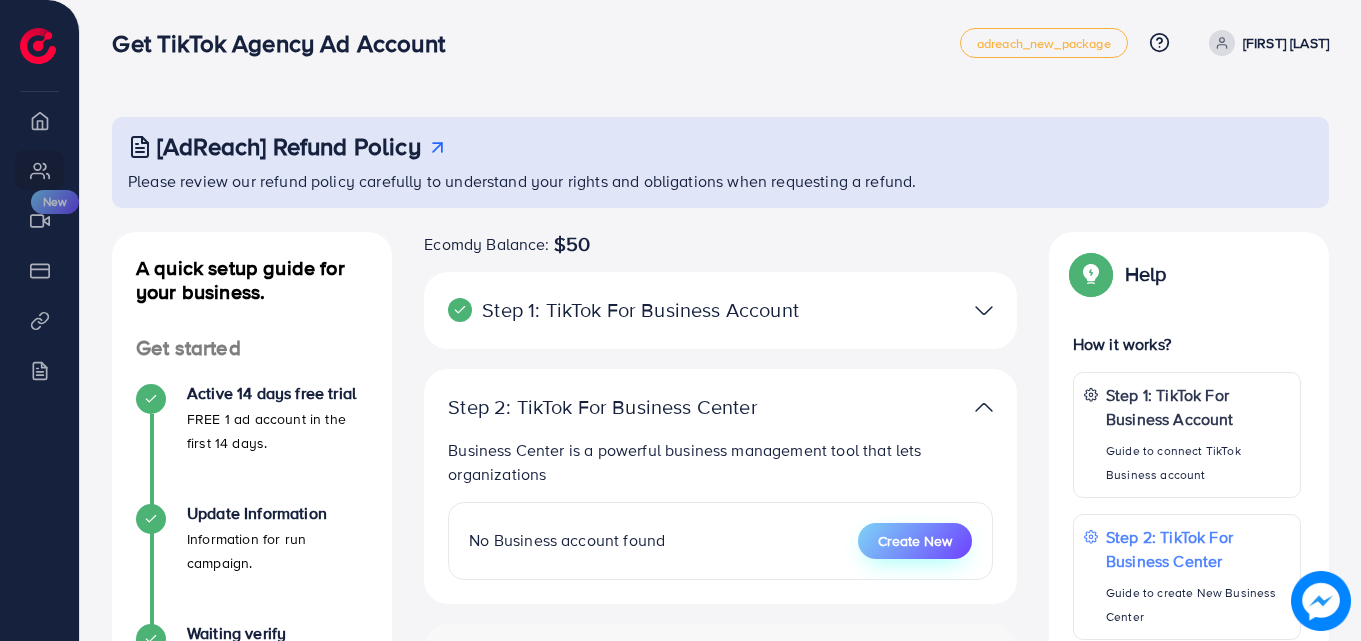 click on "Create New" at bounding box center [915, 541] 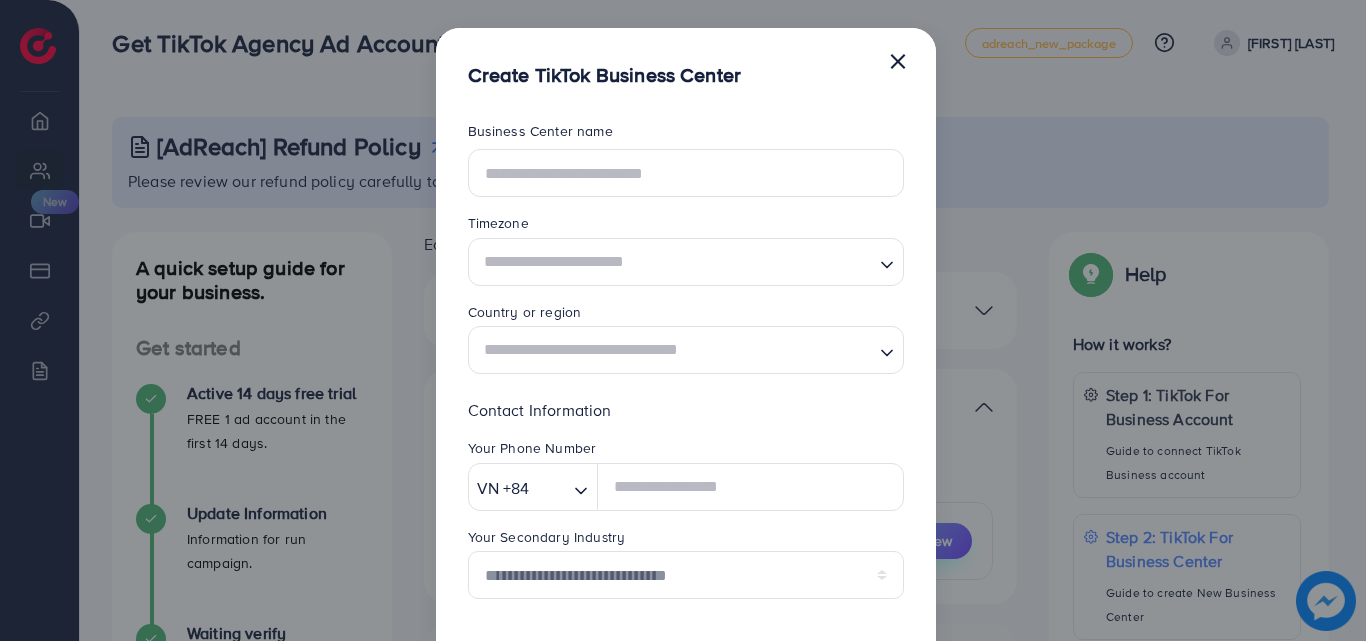 scroll, scrollTop: 0, scrollLeft: 0, axis: both 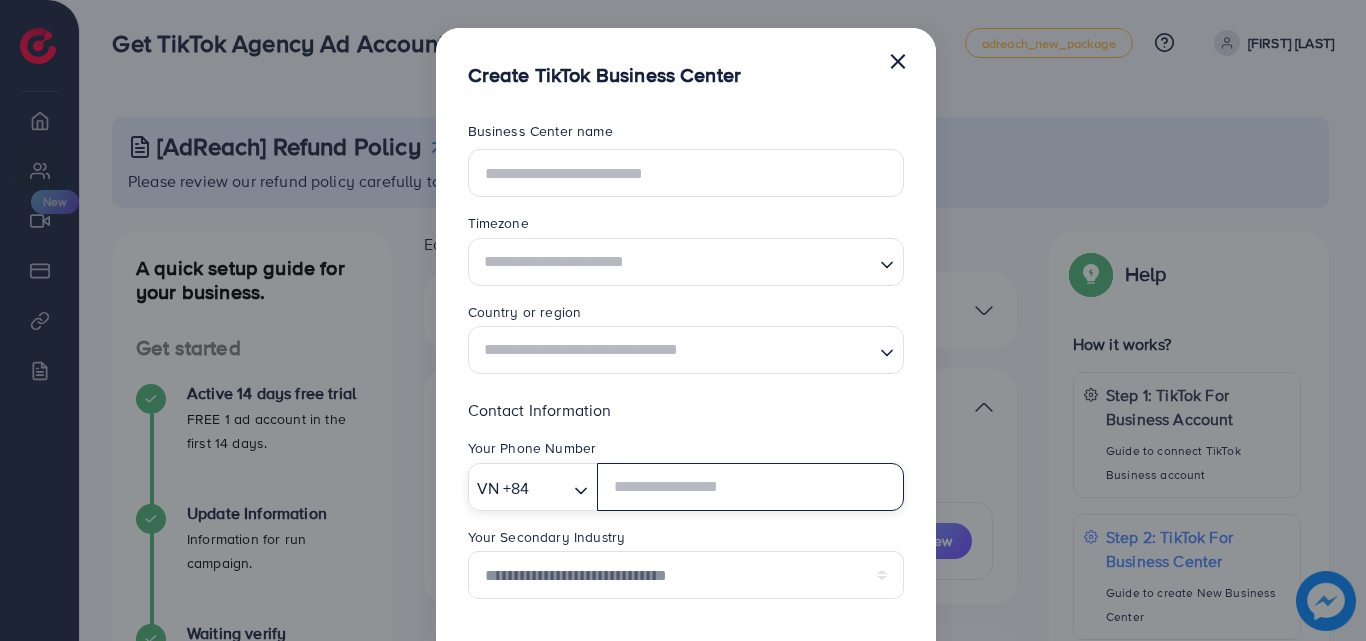 click 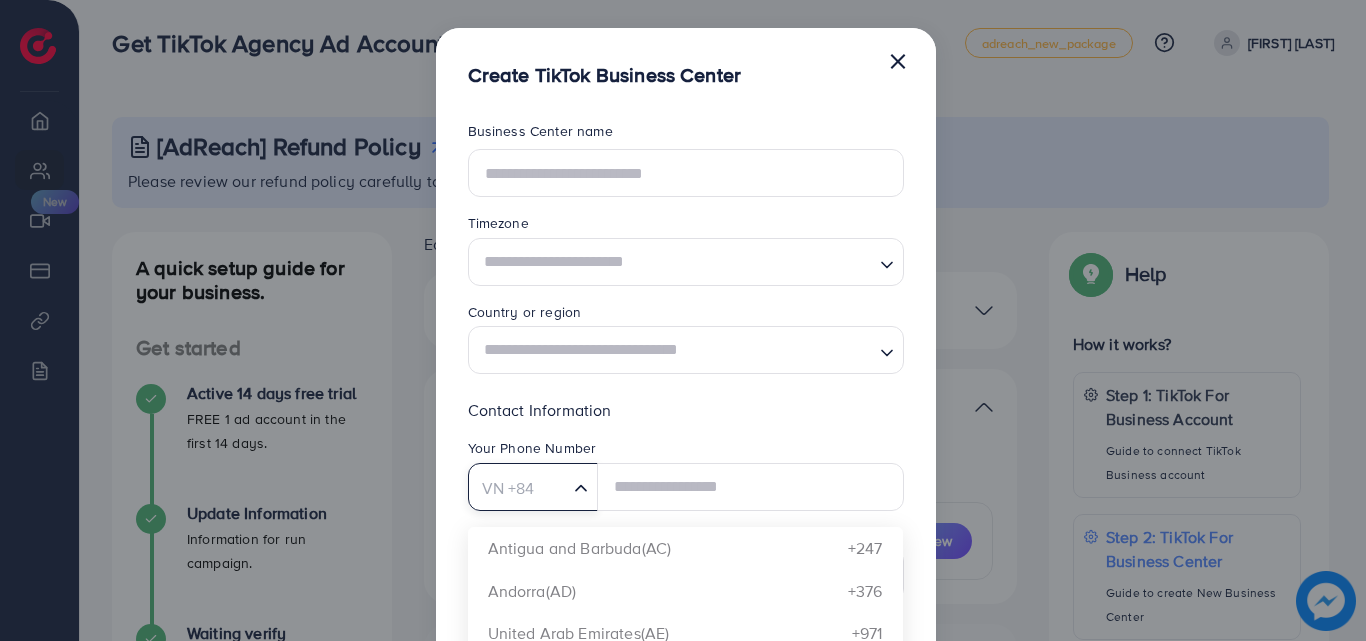click 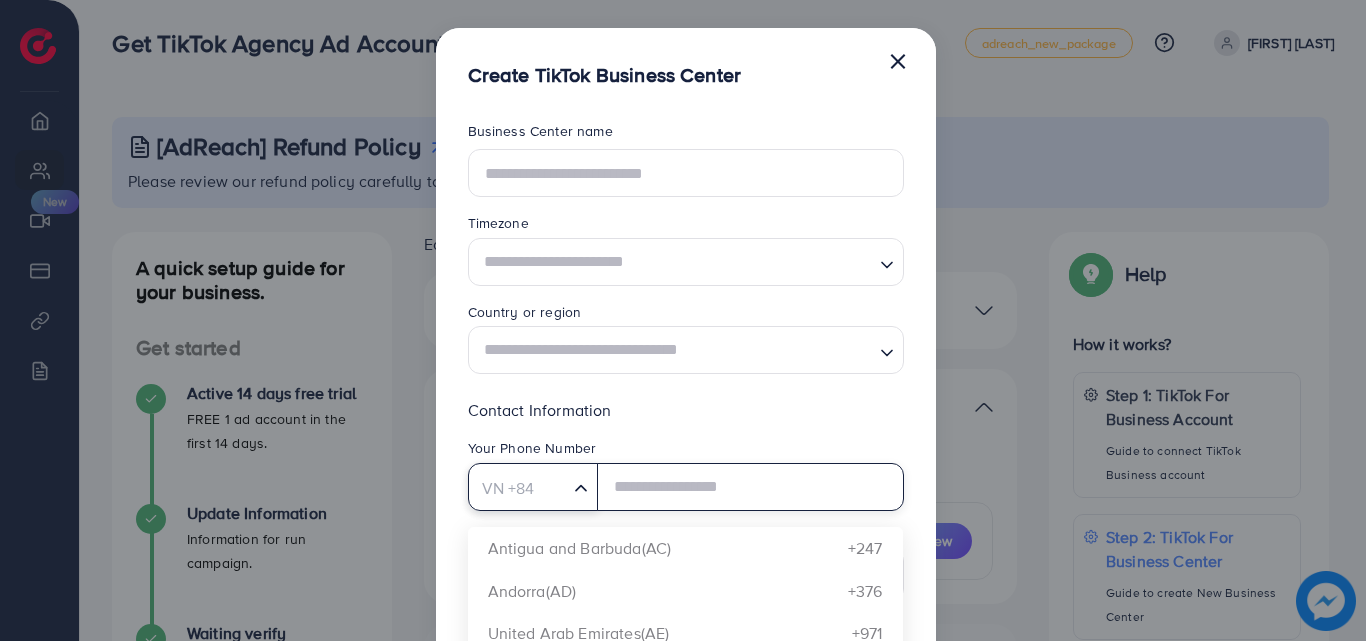 click 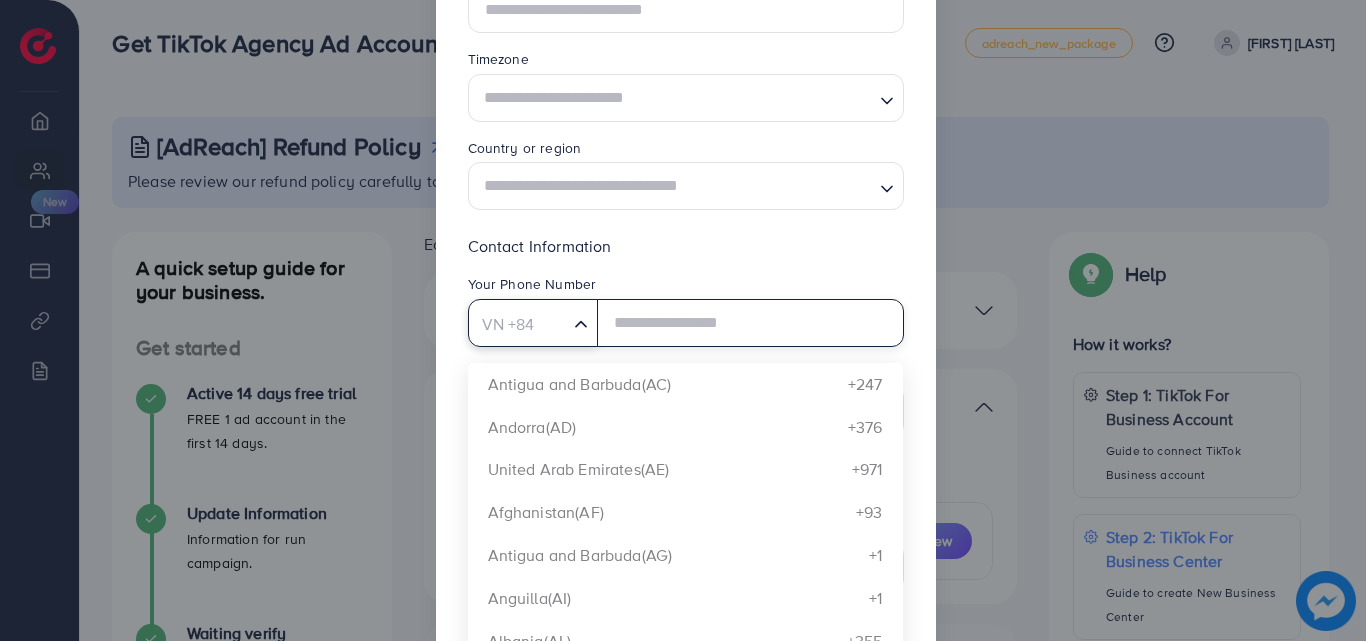 scroll, scrollTop: 167, scrollLeft: 0, axis: vertical 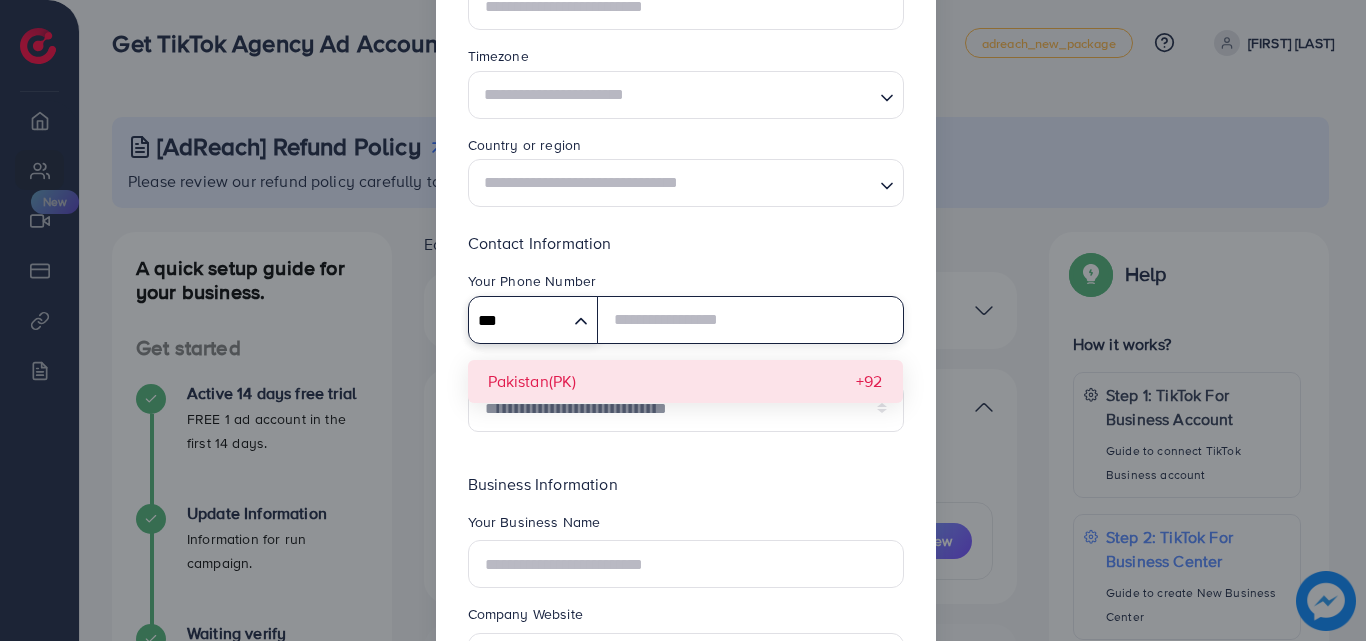 type on "***" 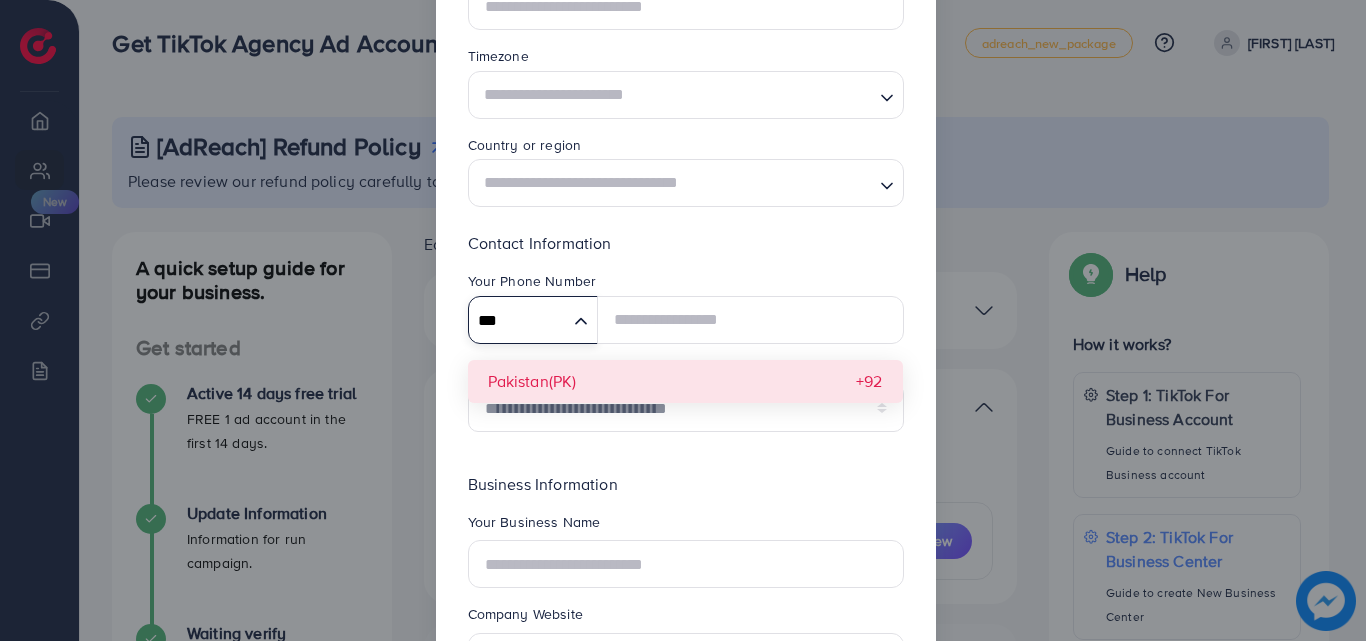 type 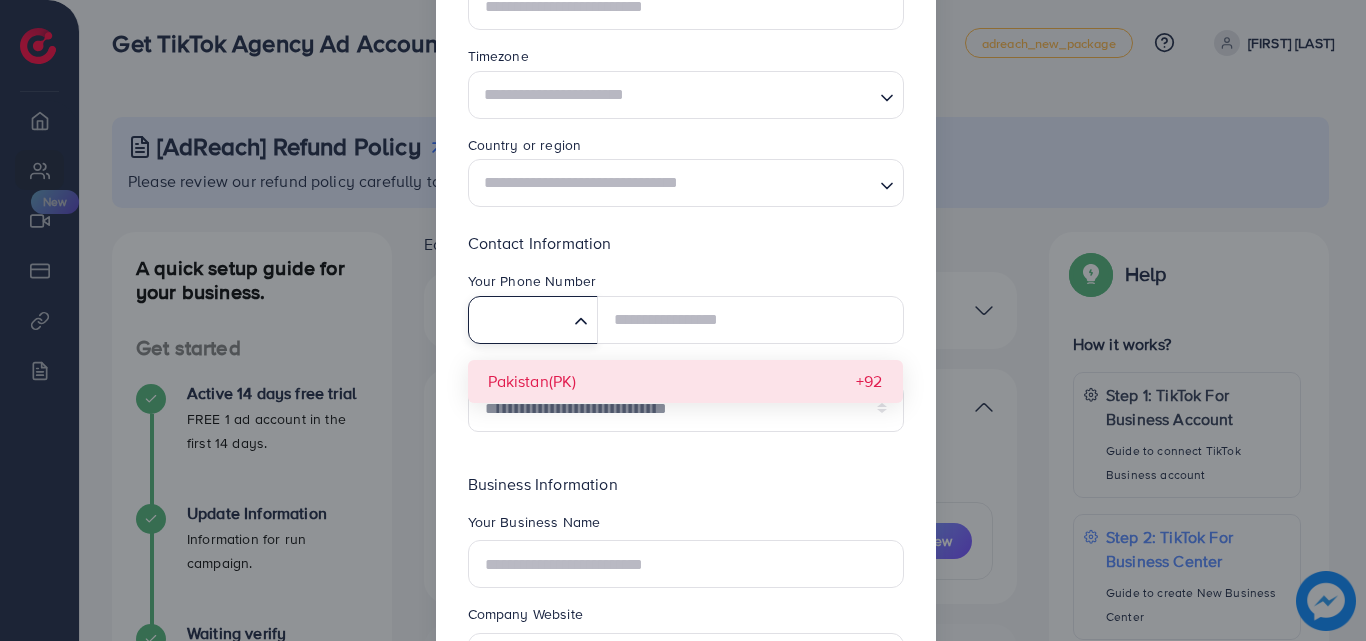 click on "**********" at bounding box center (686, 339) 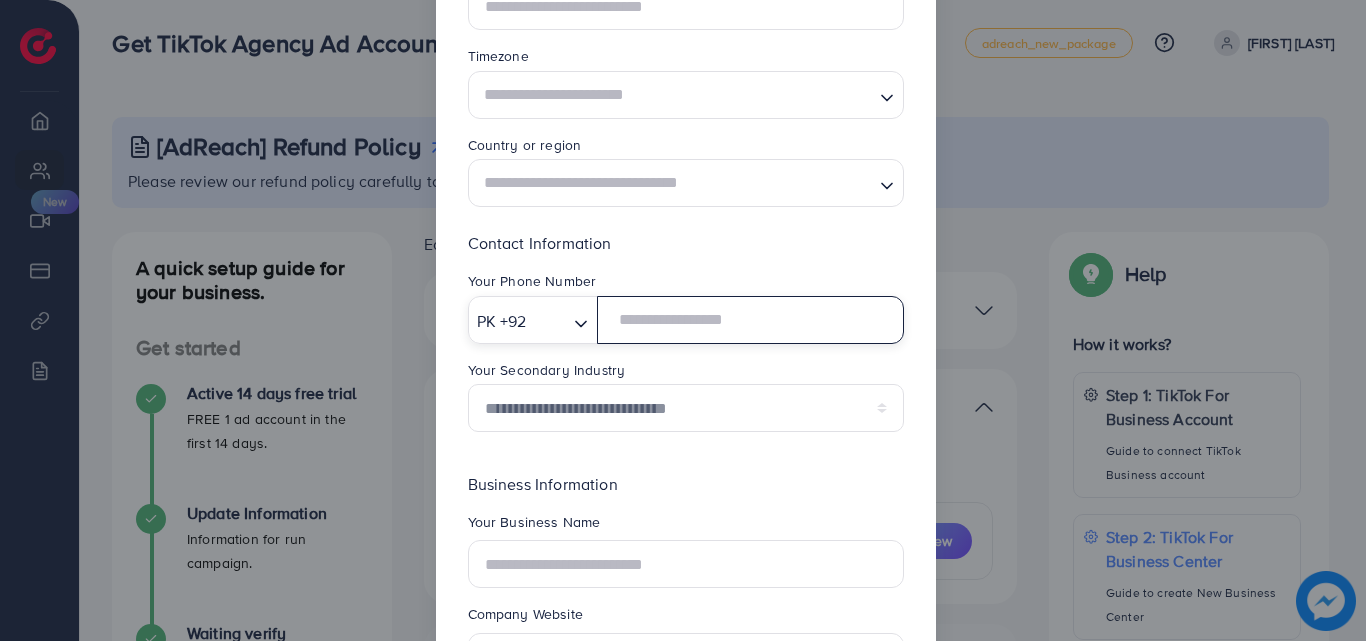 click at bounding box center (750, 320) 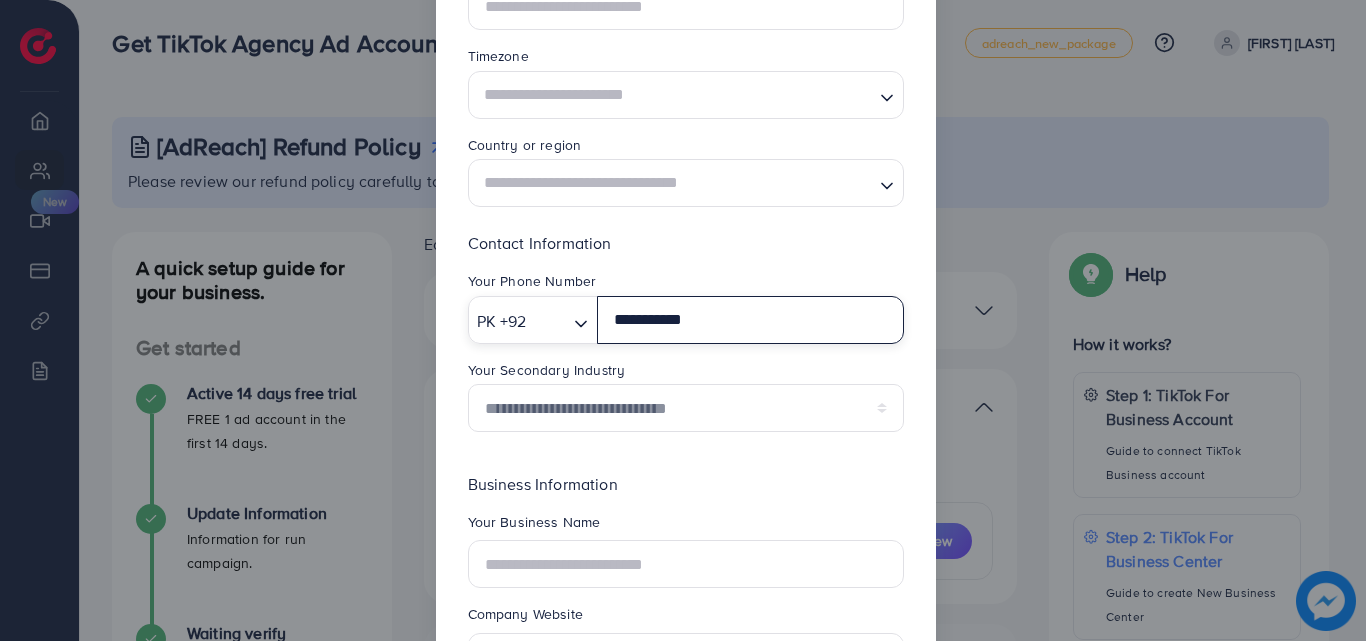 type on "**********" 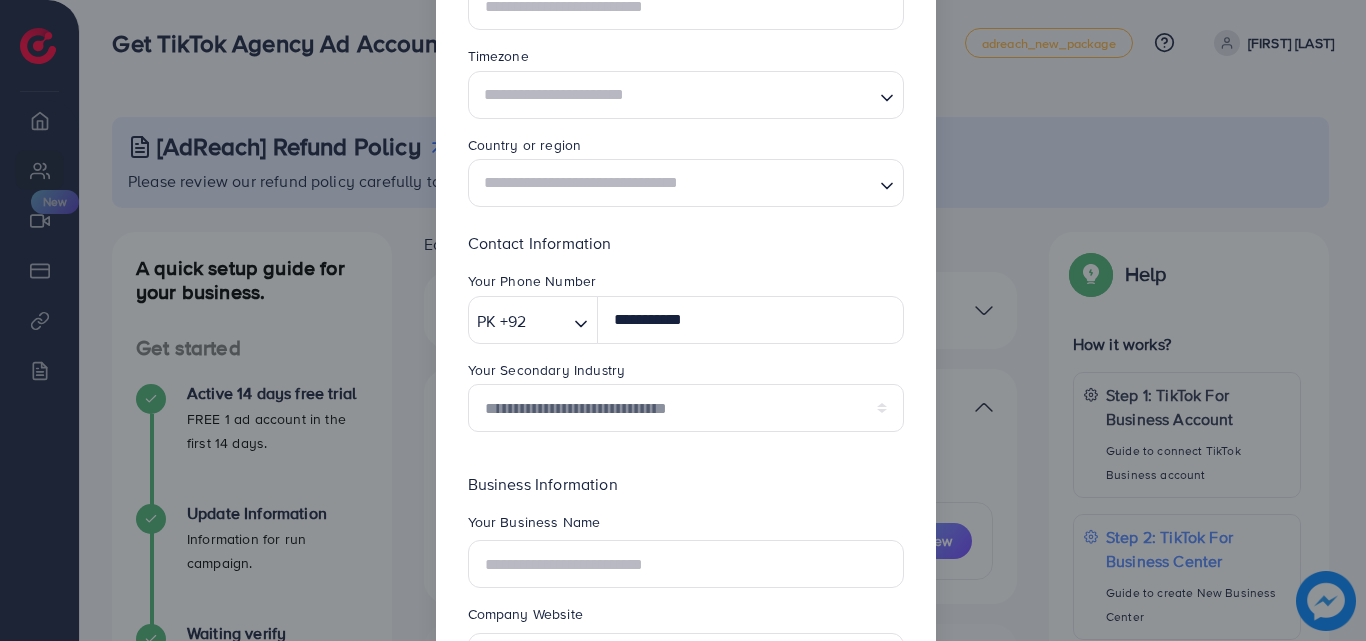 click at bounding box center [674, 183] 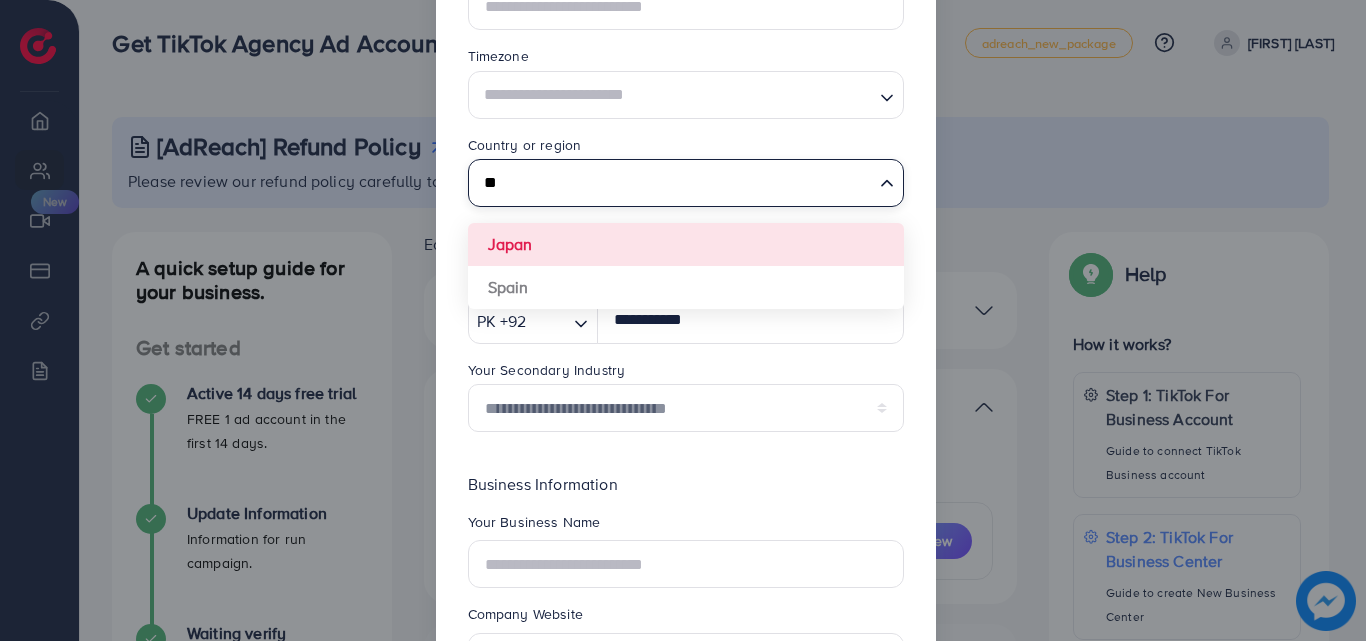 type on "*" 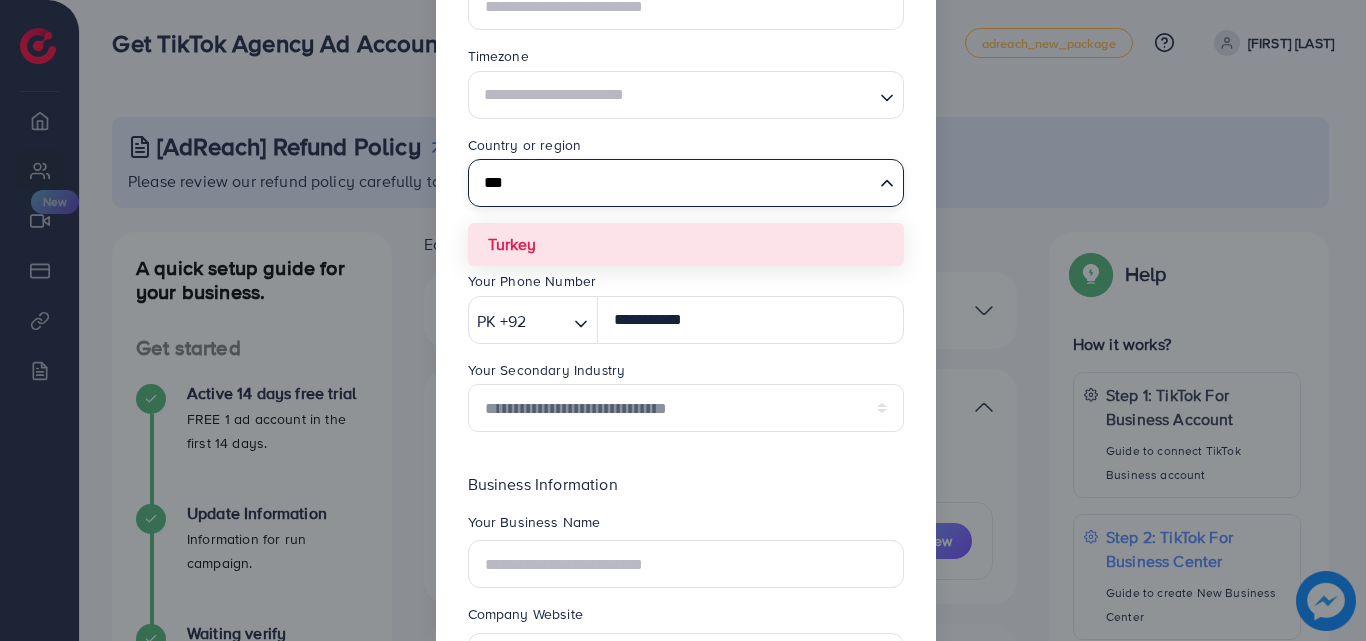 type on "***" 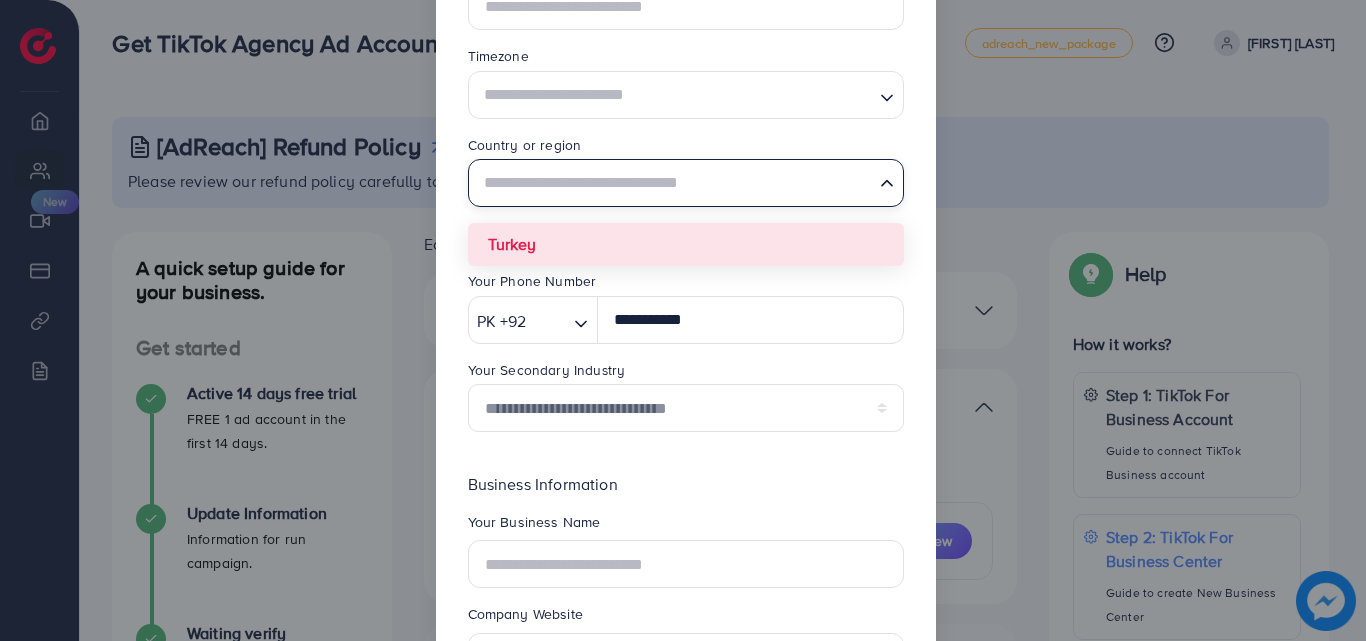 click on "**********" at bounding box center [686, 355] 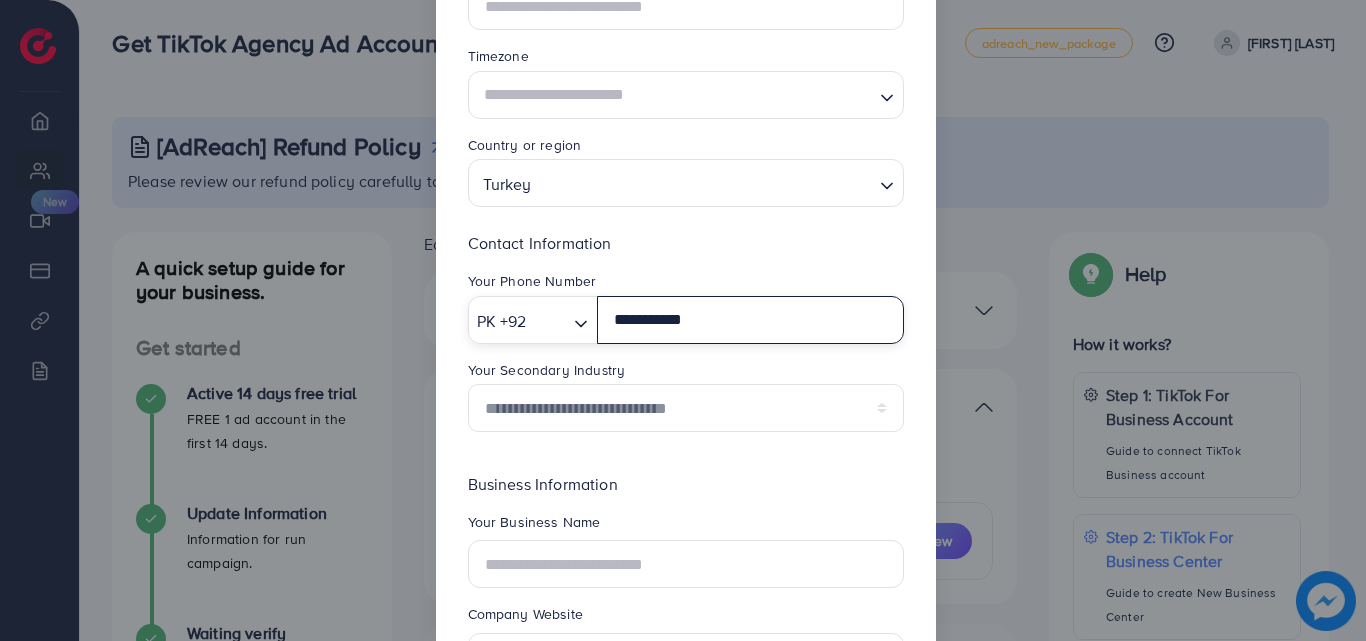click on "**********" at bounding box center (750, 320) 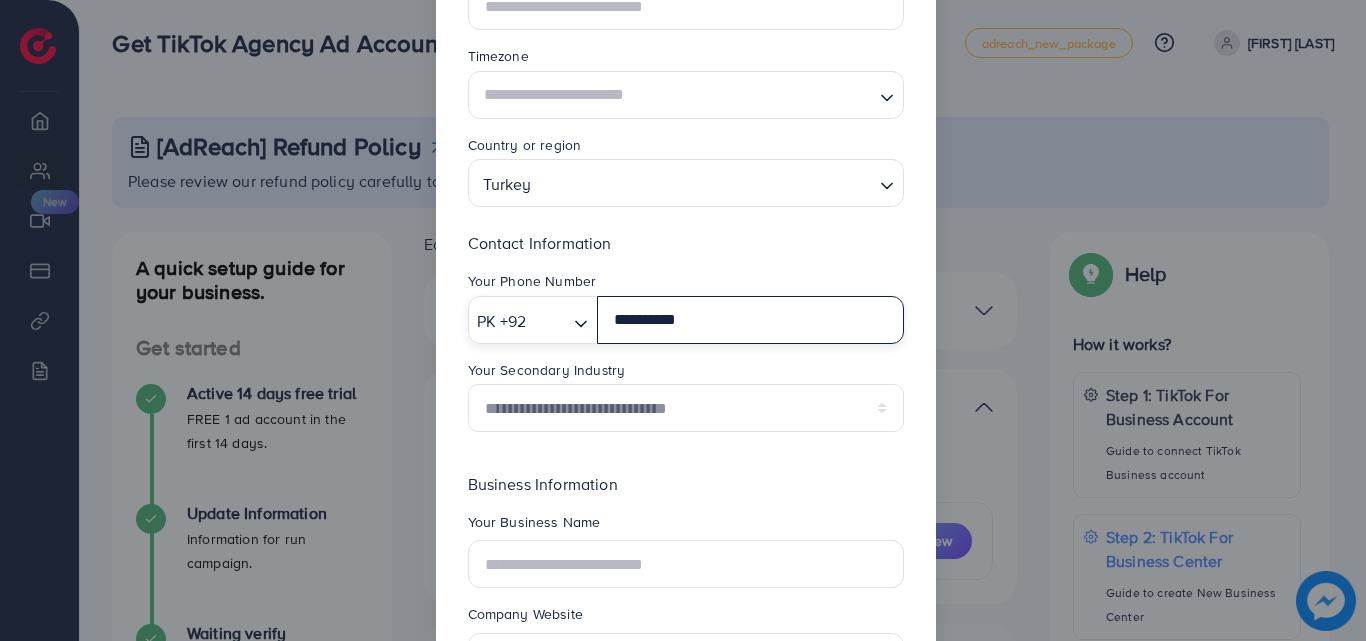 type on "**********" 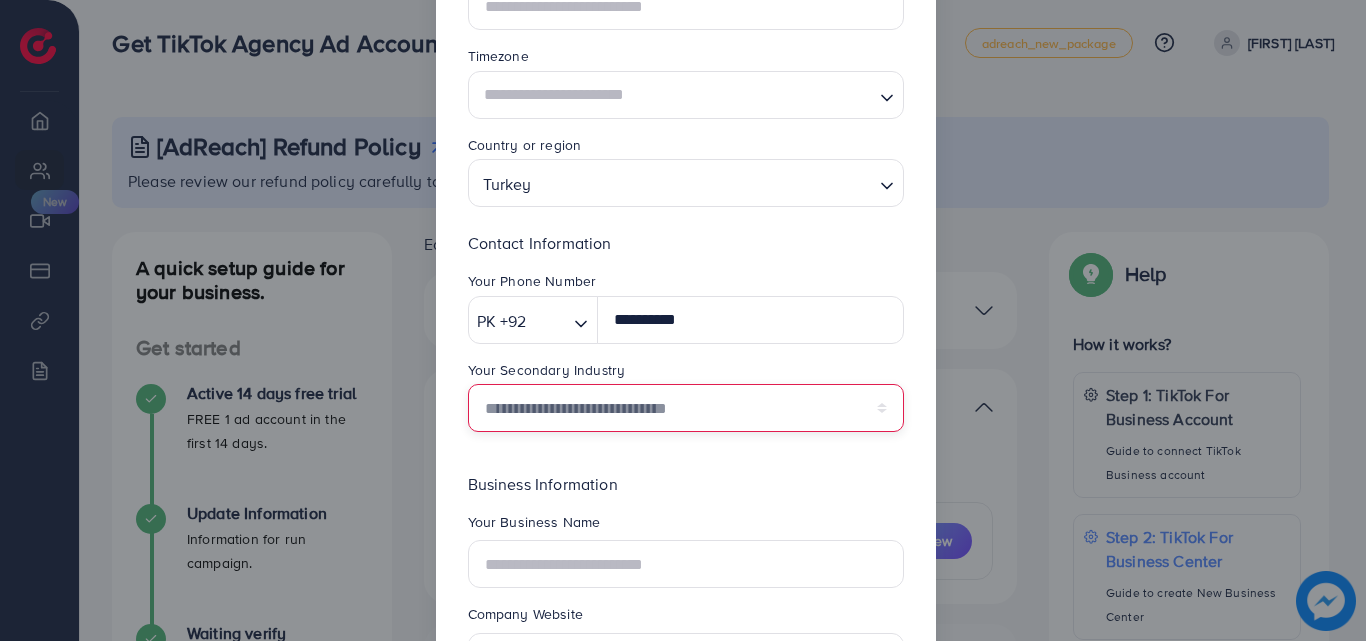 click on "**********" at bounding box center (686, 408) 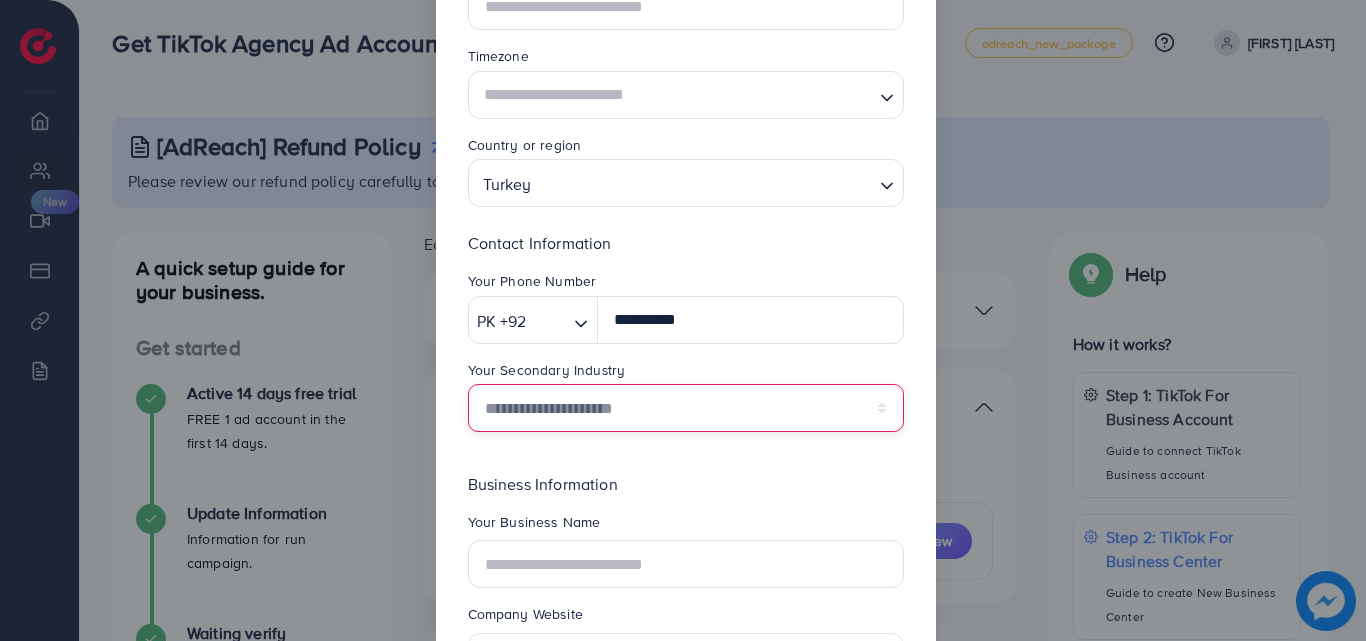 click on "**********" at bounding box center [686, 408] 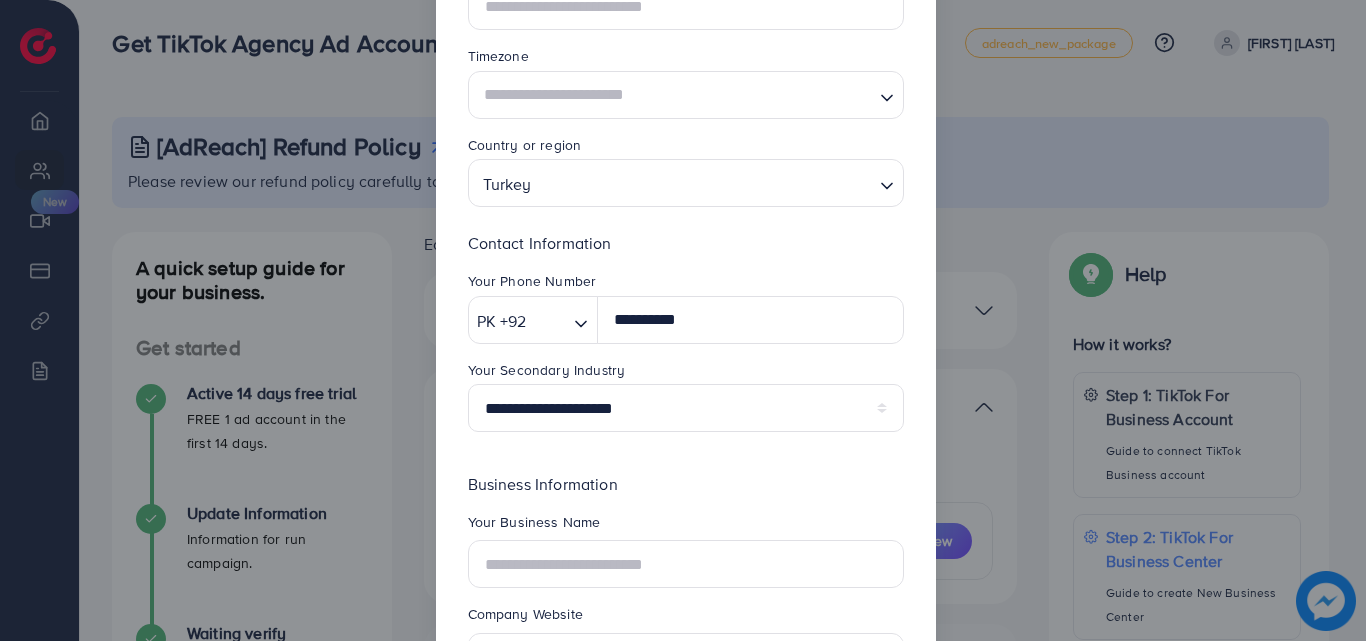 click at bounding box center [674, 94] 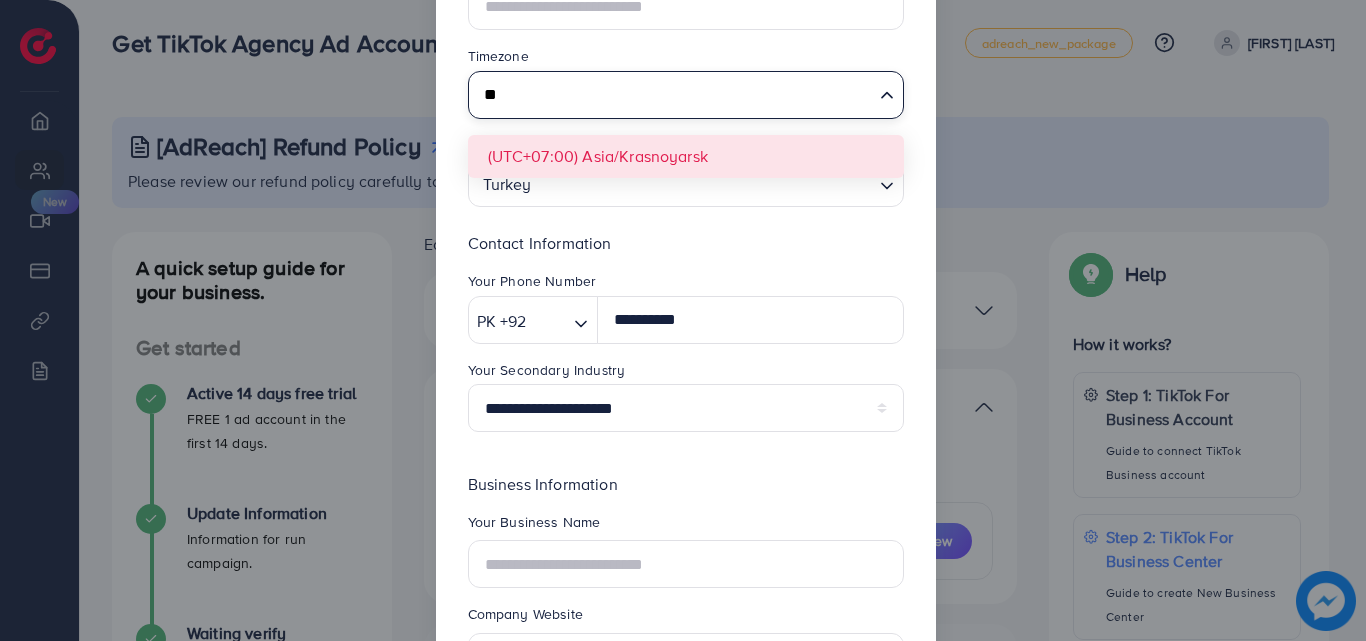 type on "*" 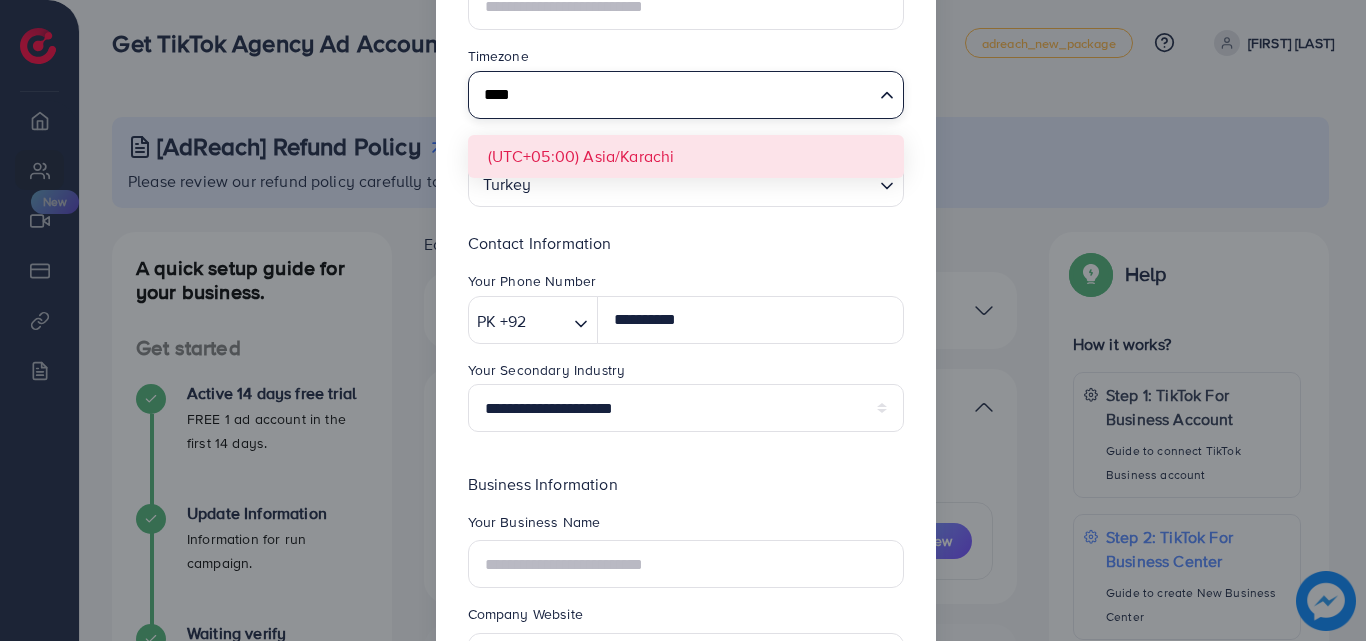 type on "****" 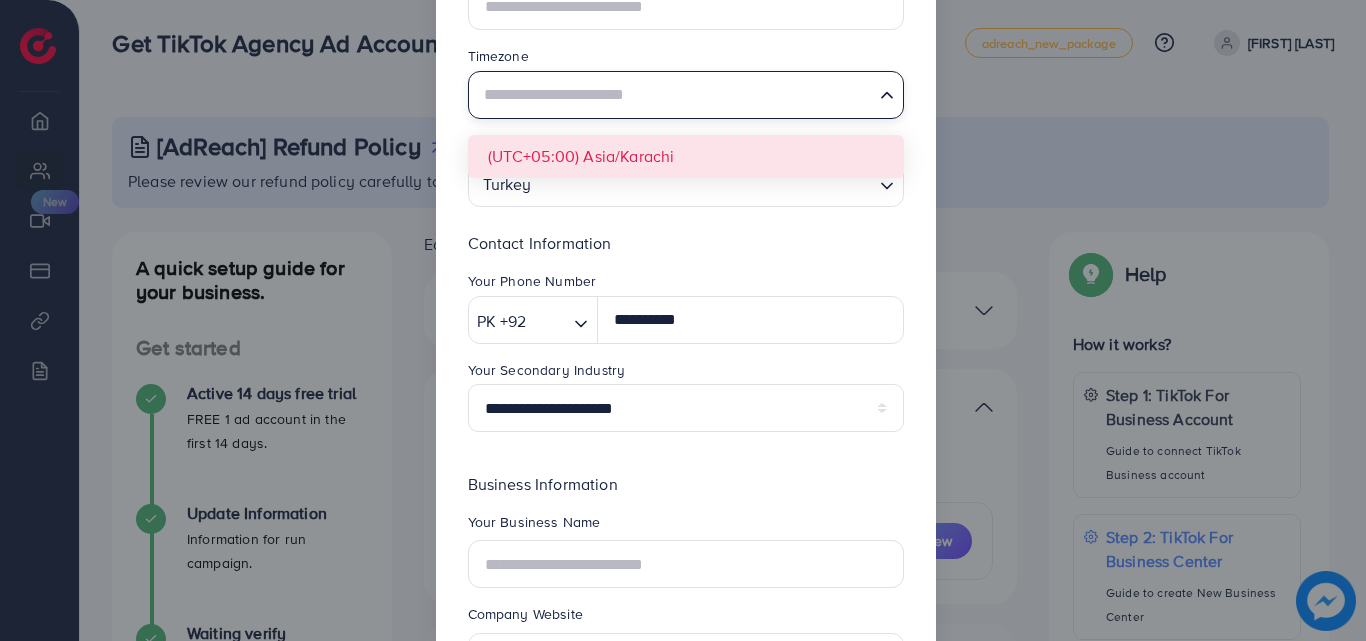 click on "**********" at bounding box center [686, 355] 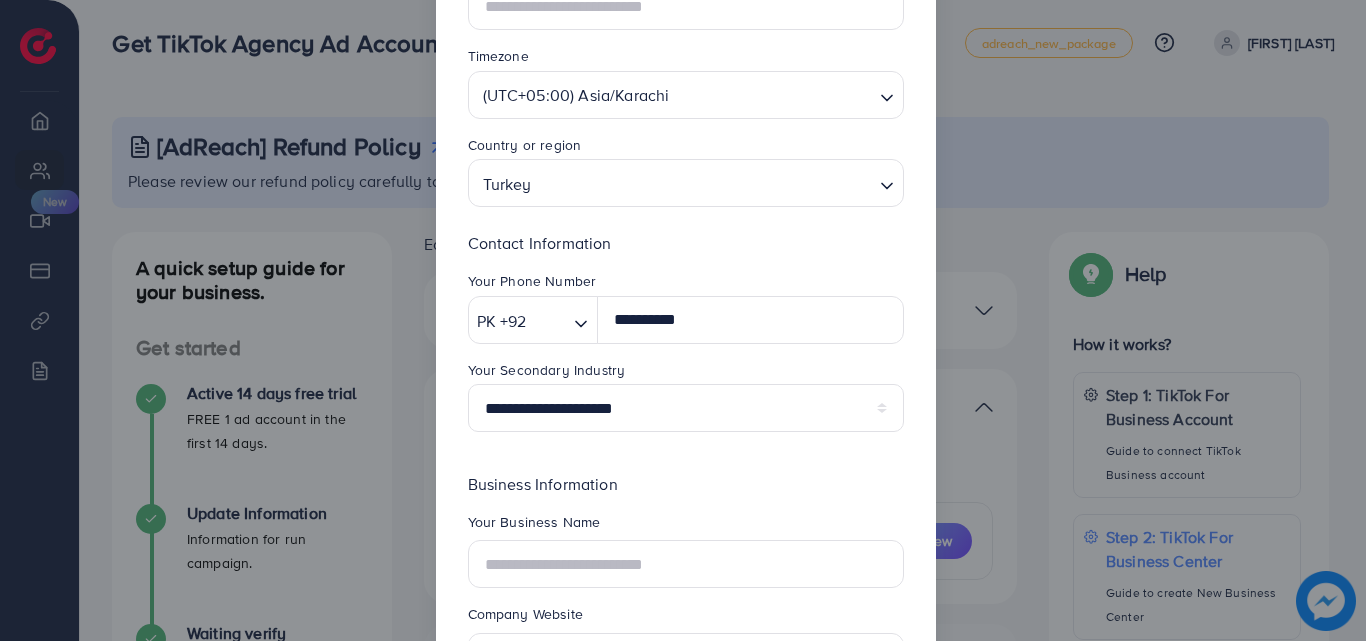 scroll, scrollTop: 0, scrollLeft: 0, axis: both 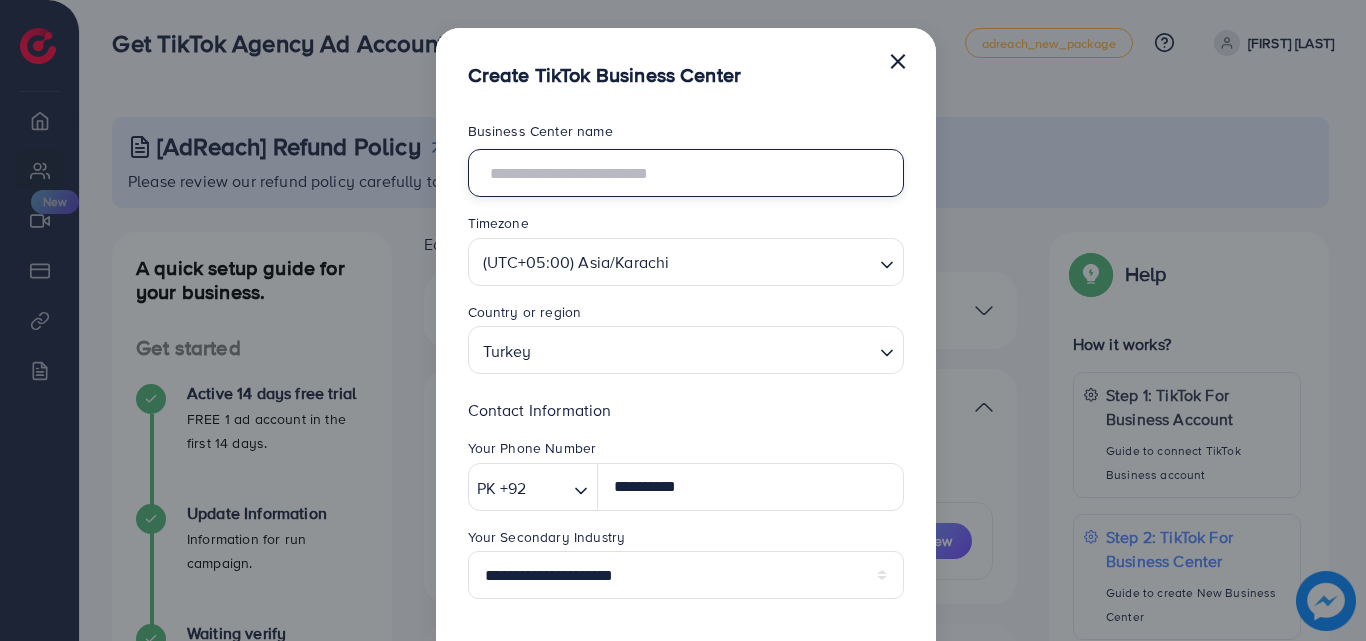 click at bounding box center (686, 173) 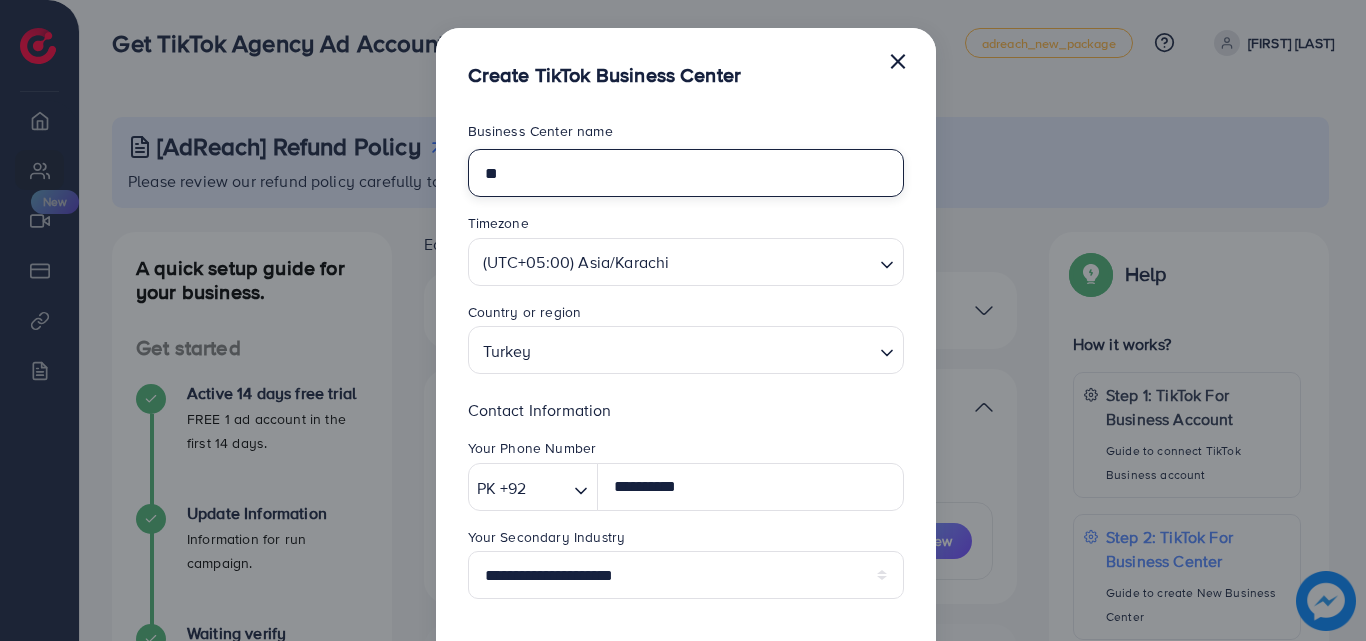 type on "*" 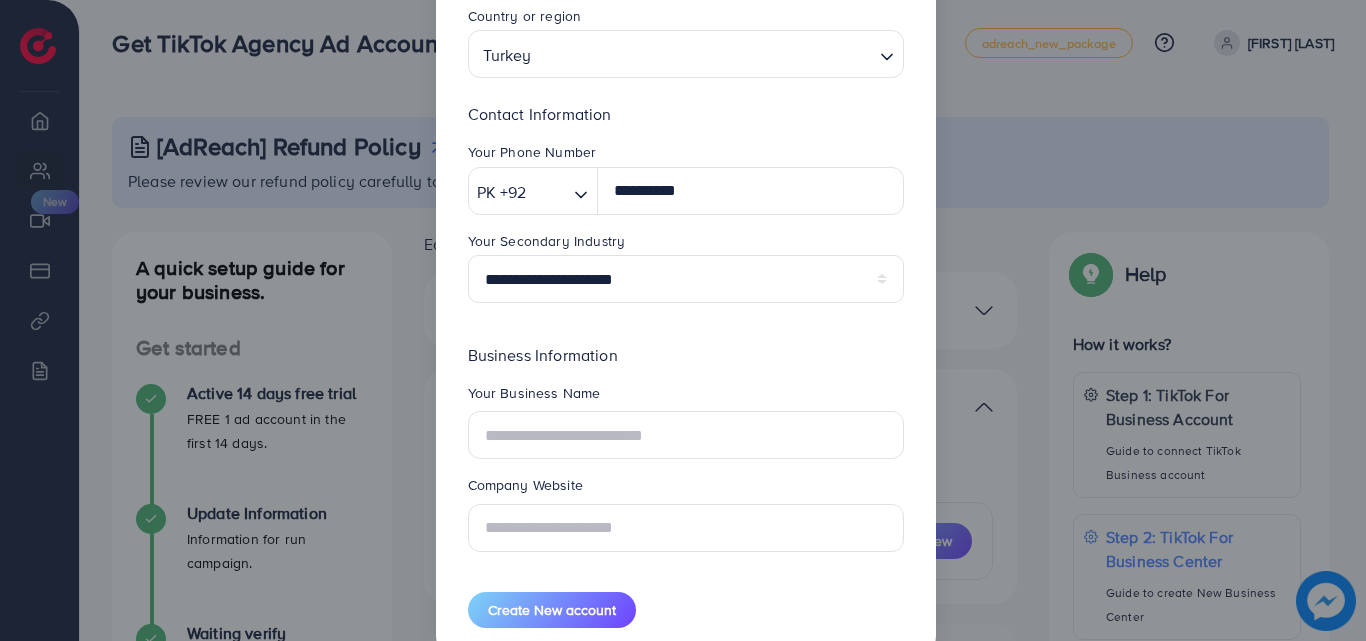 scroll, scrollTop: 297, scrollLeft: 0, axis: vertical 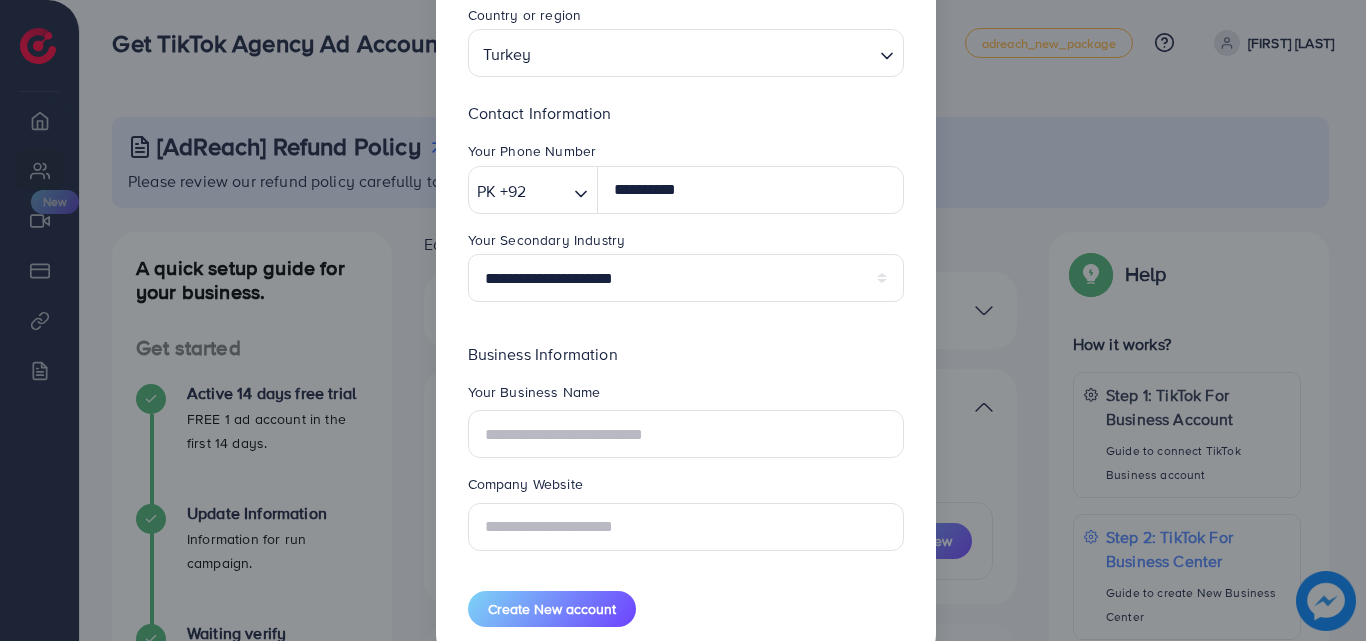 type on "**********" 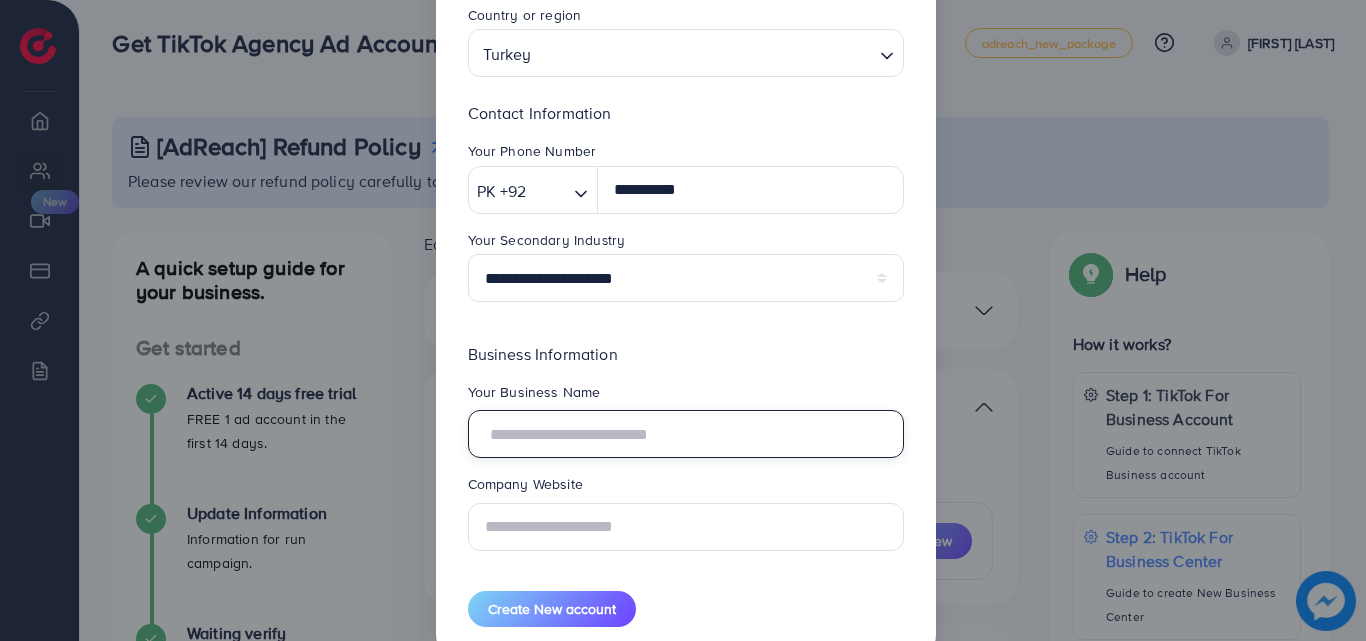 click at bounding box center [686, 434] 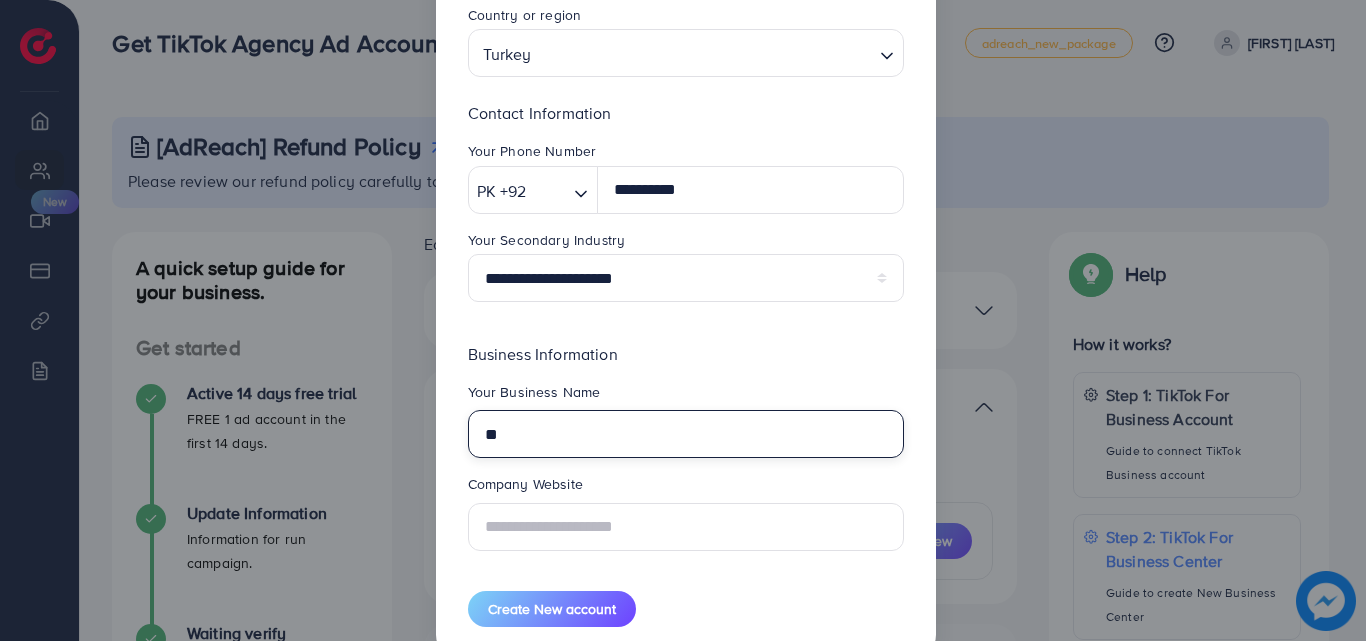 type on "*" 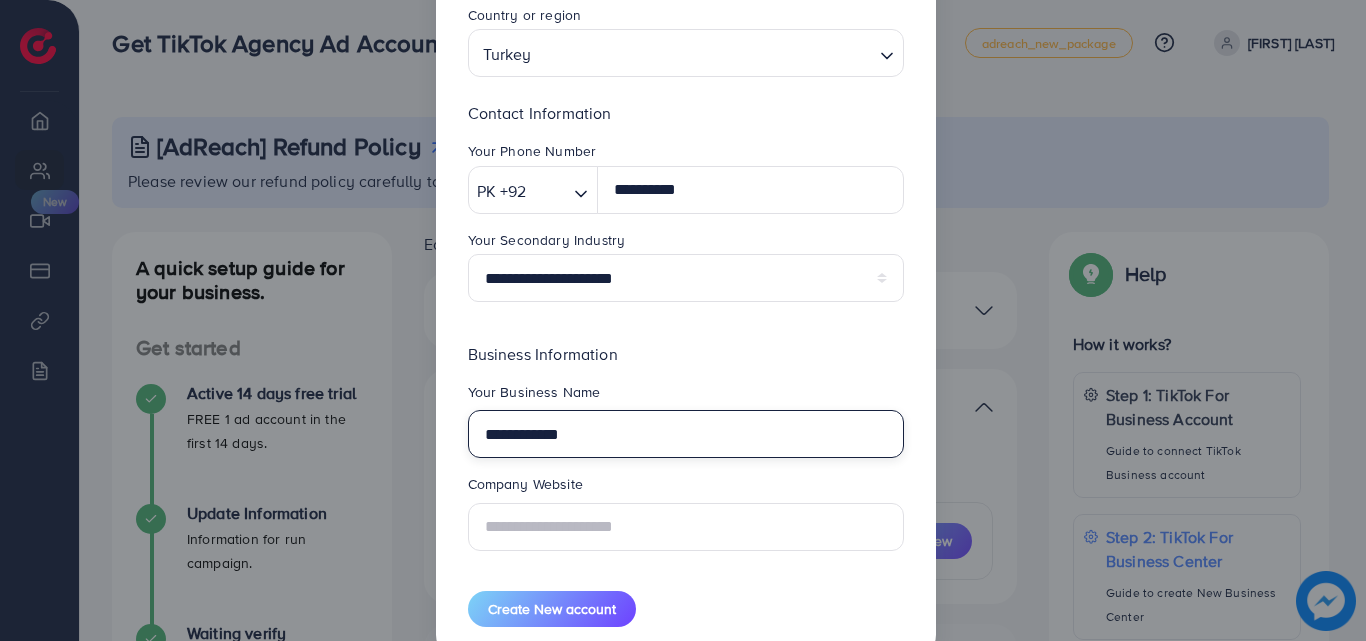 type on "**********" 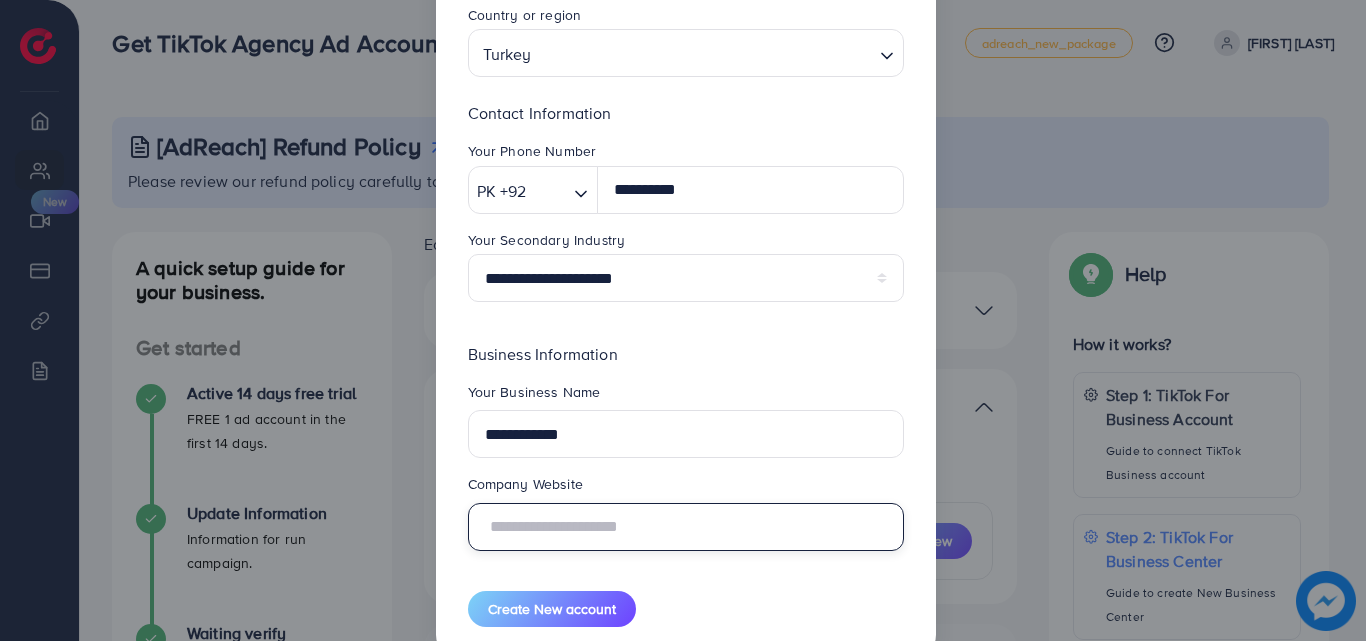click at bounding box center (686, 527) 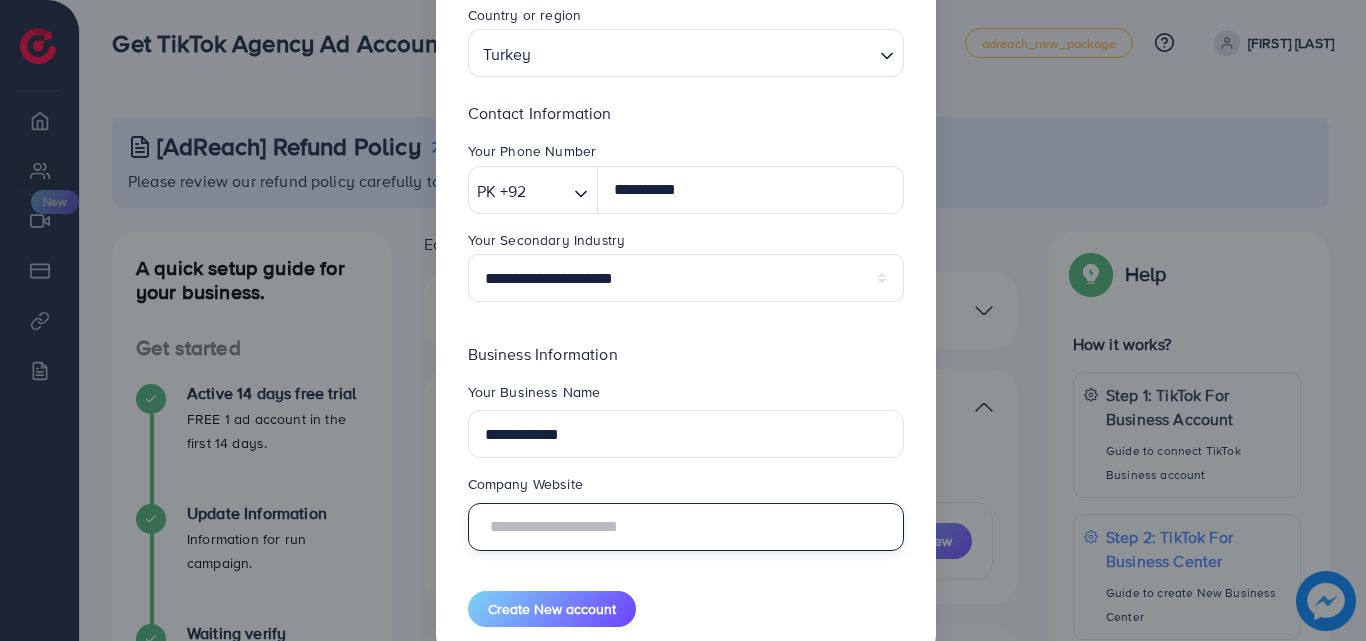 paste on "**********" 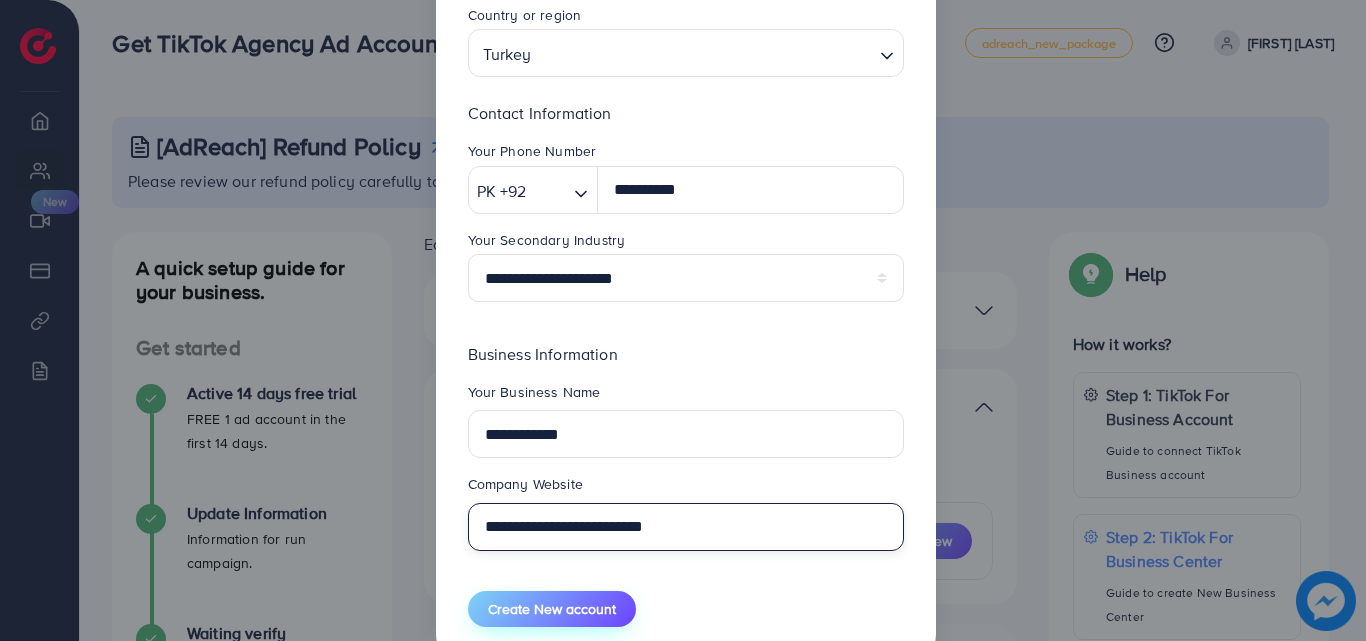 type on "**********" 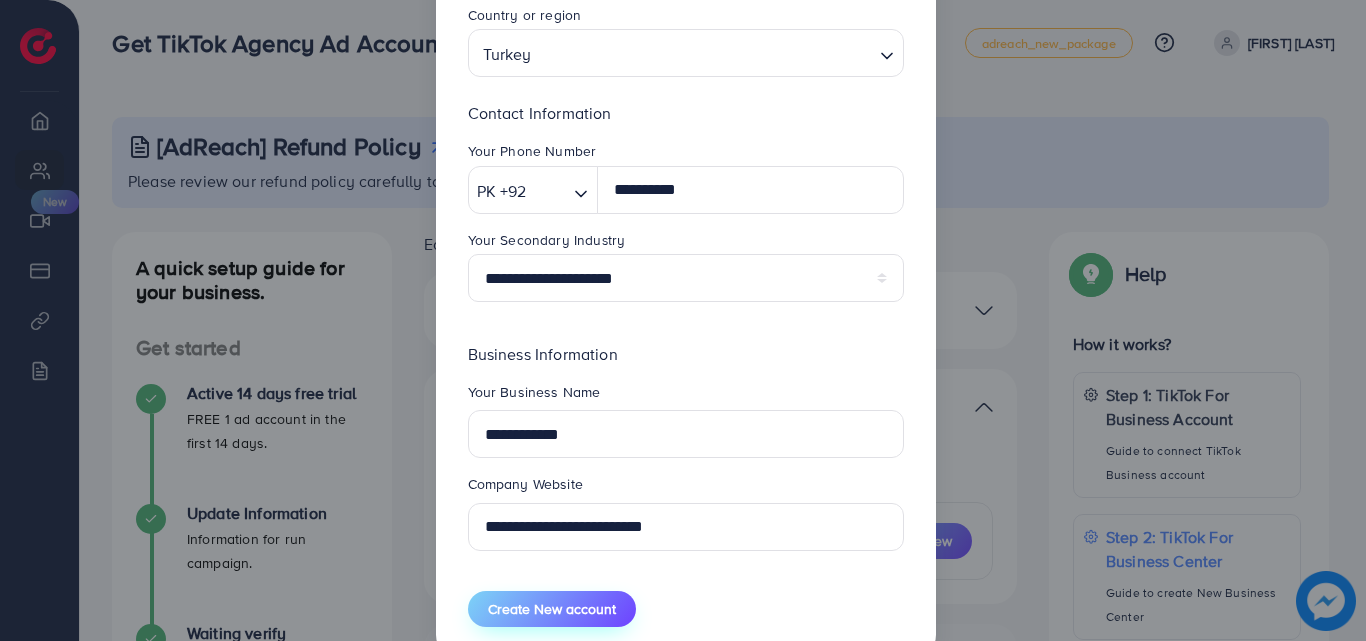 click on "Create New account" at bounding box center (552, 609) 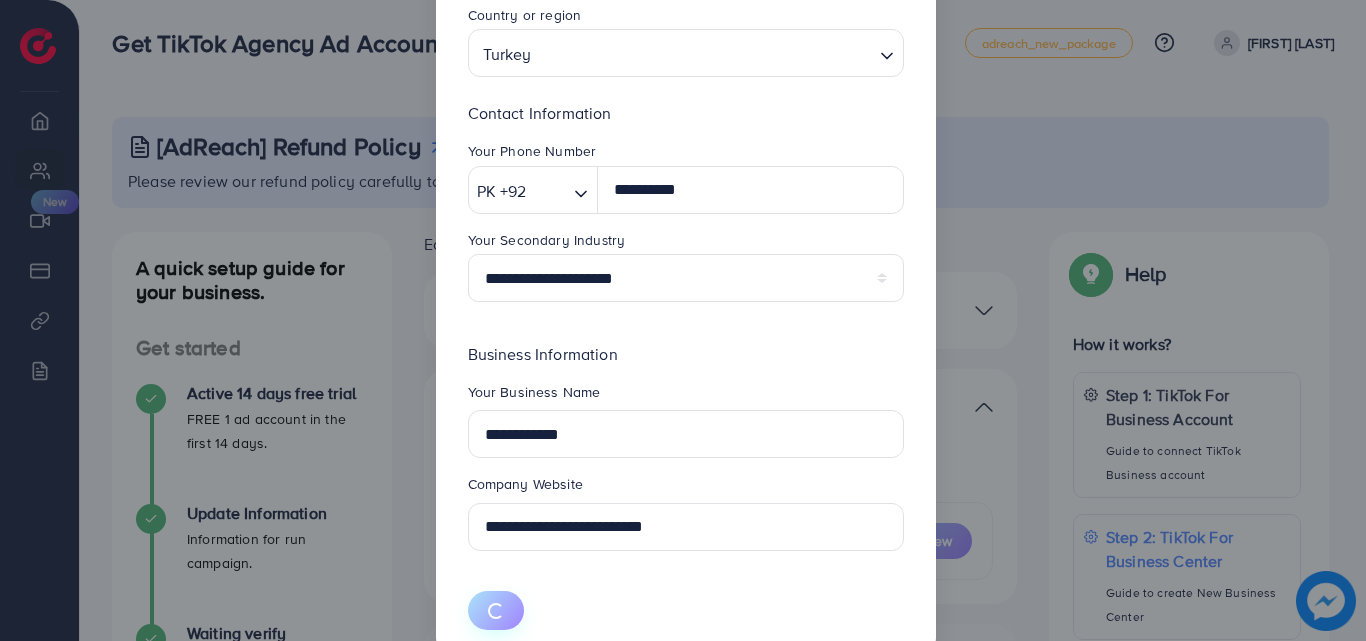 type 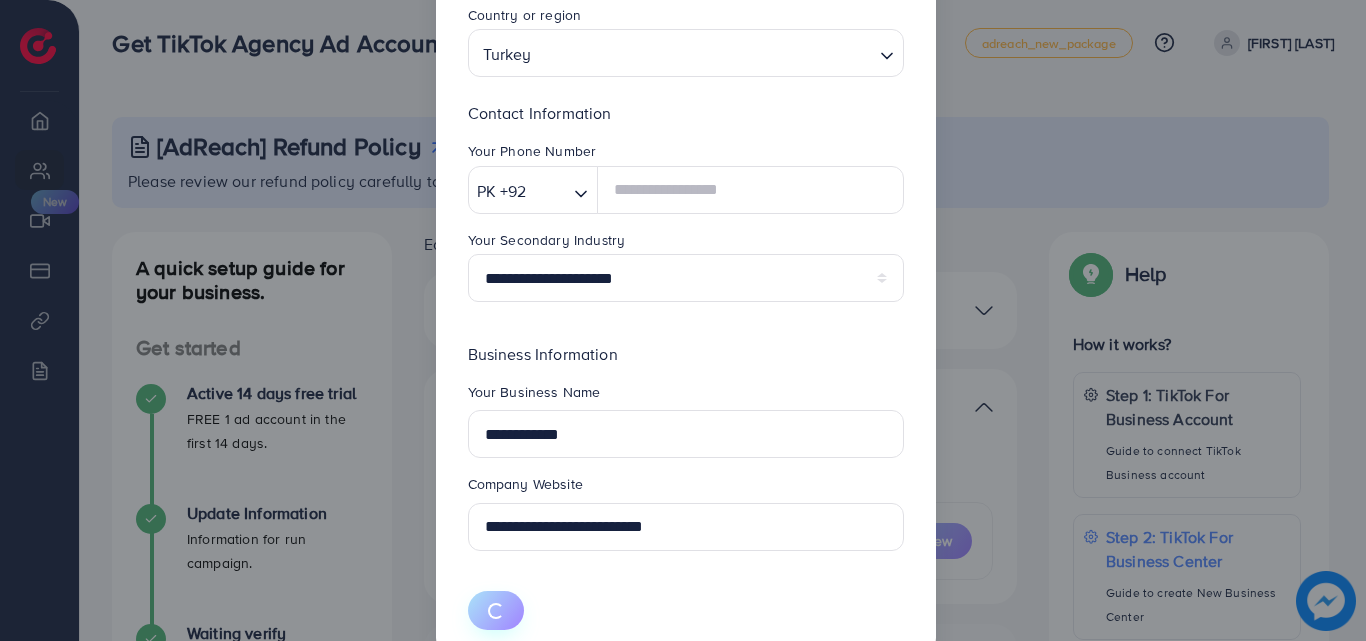 select 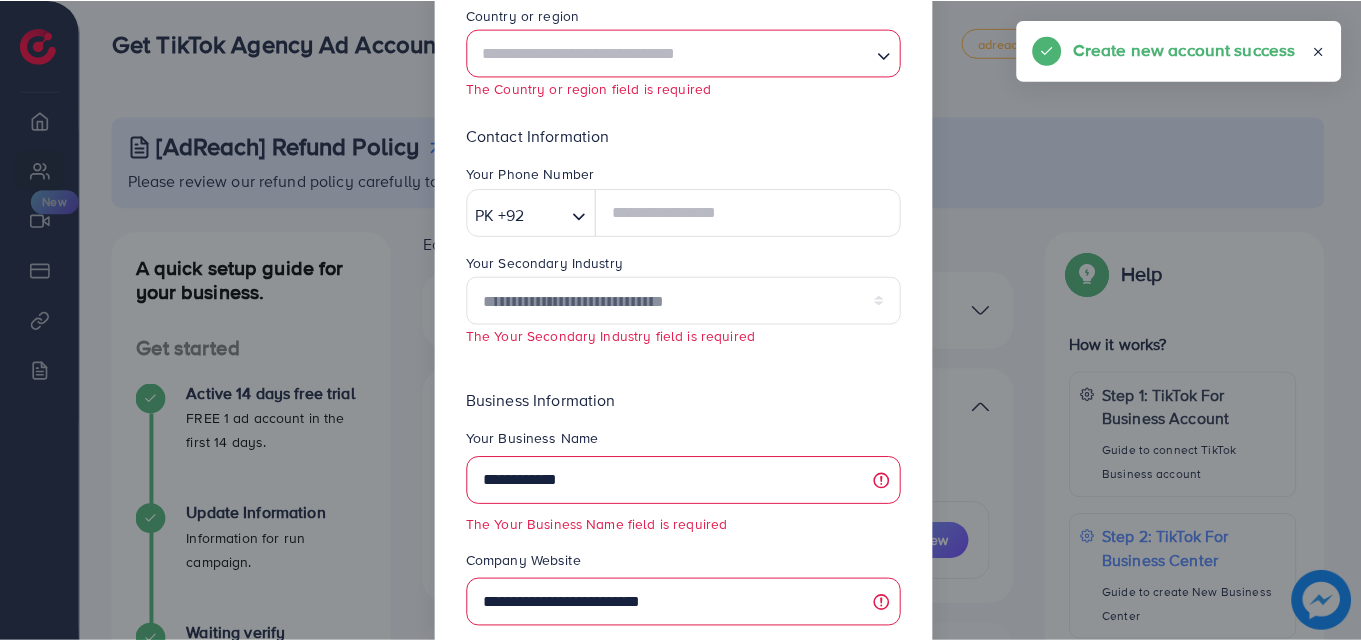 scroll, scrollTop: 197, scrollLeft: 0, axis: vertical 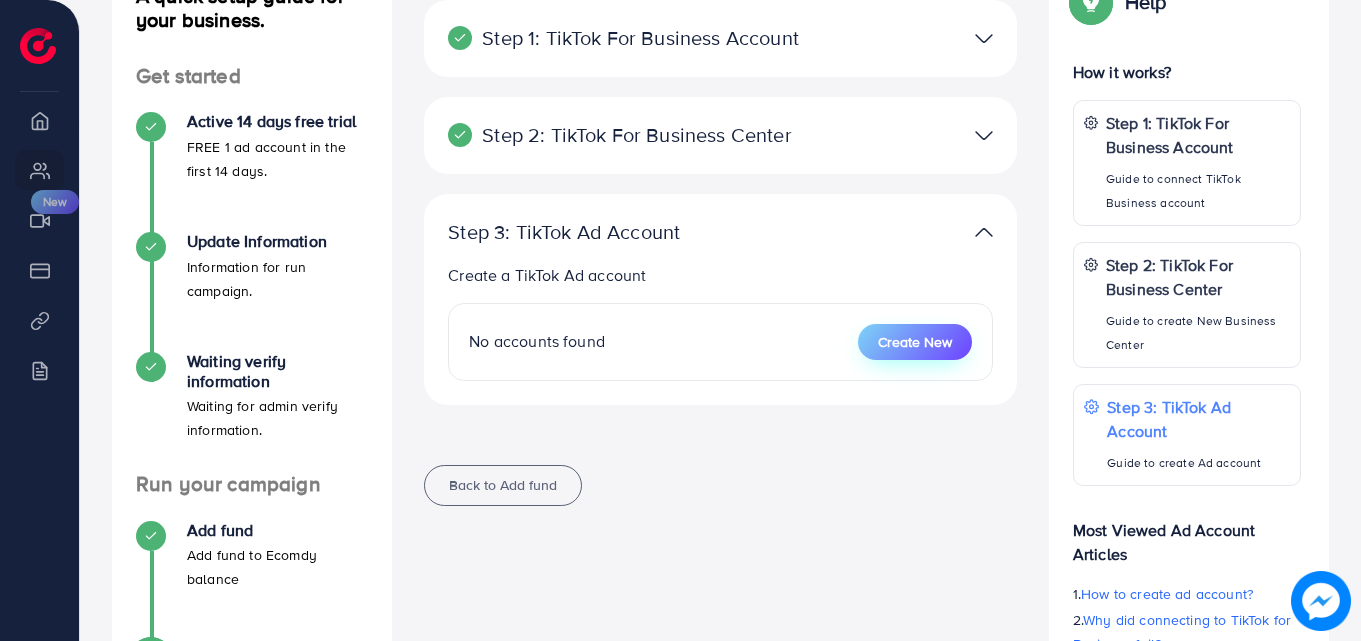 click on "Create New" at bounding box center (915, 342) 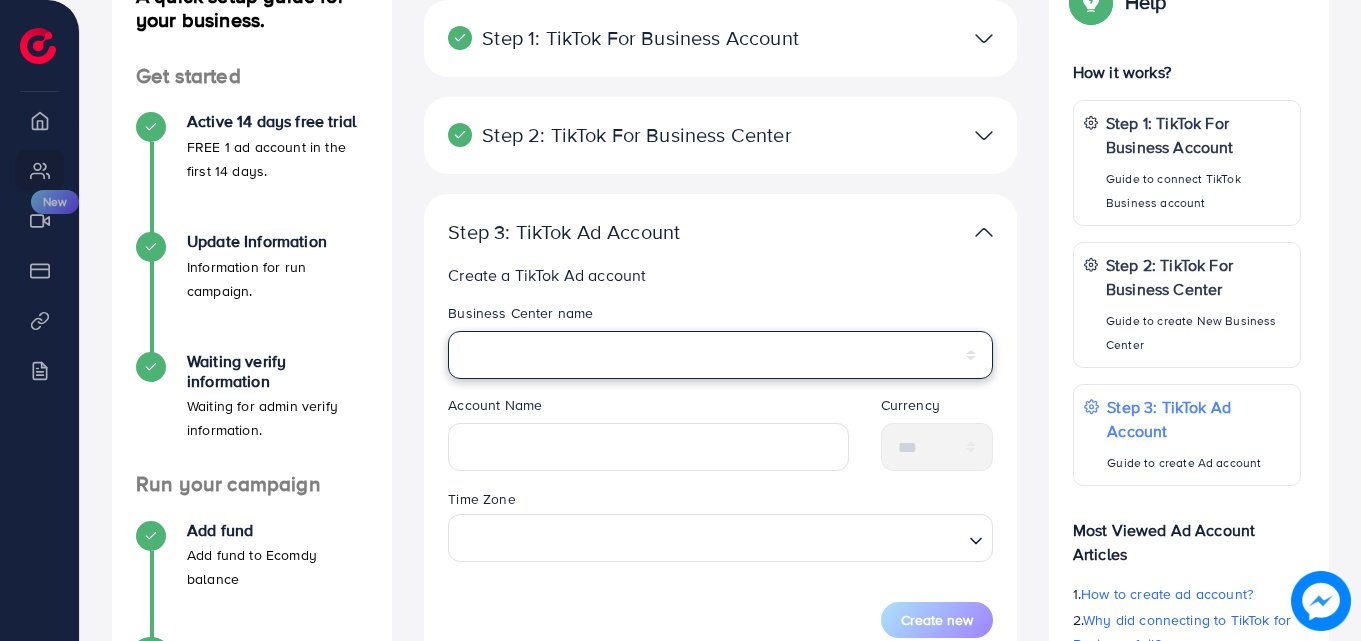click on "**********" at bounding box center [720, 355] 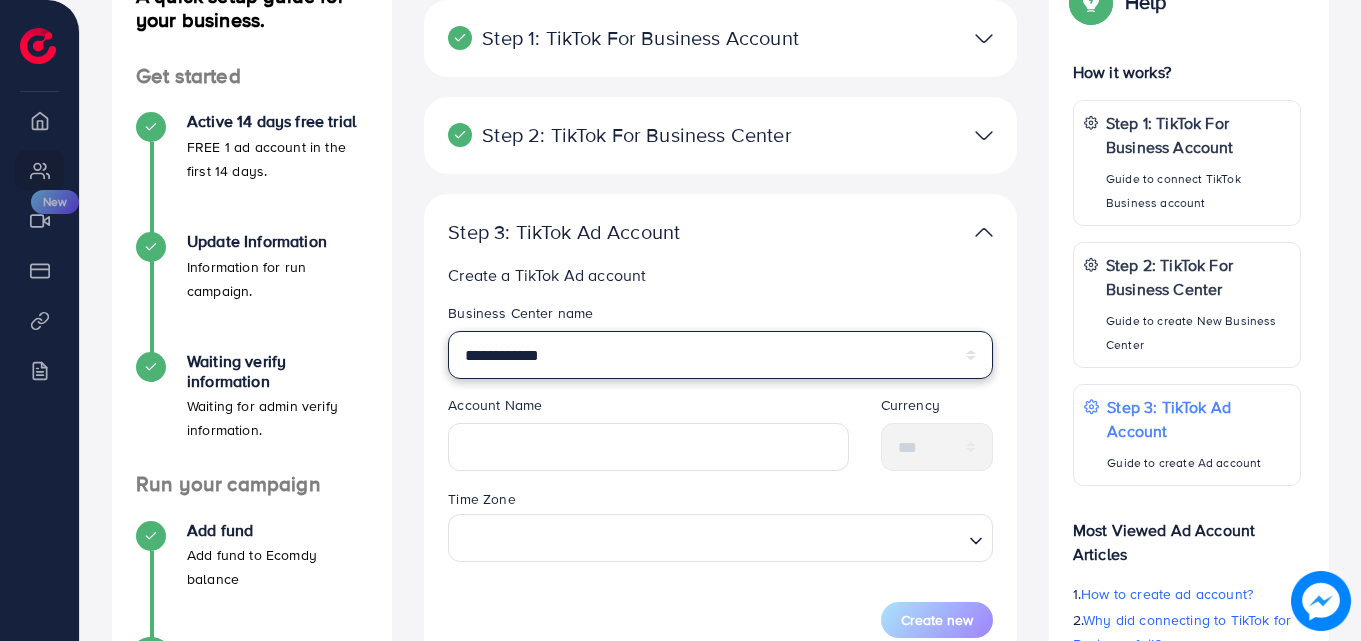 click on "**********" at bounding box center (720, 355) 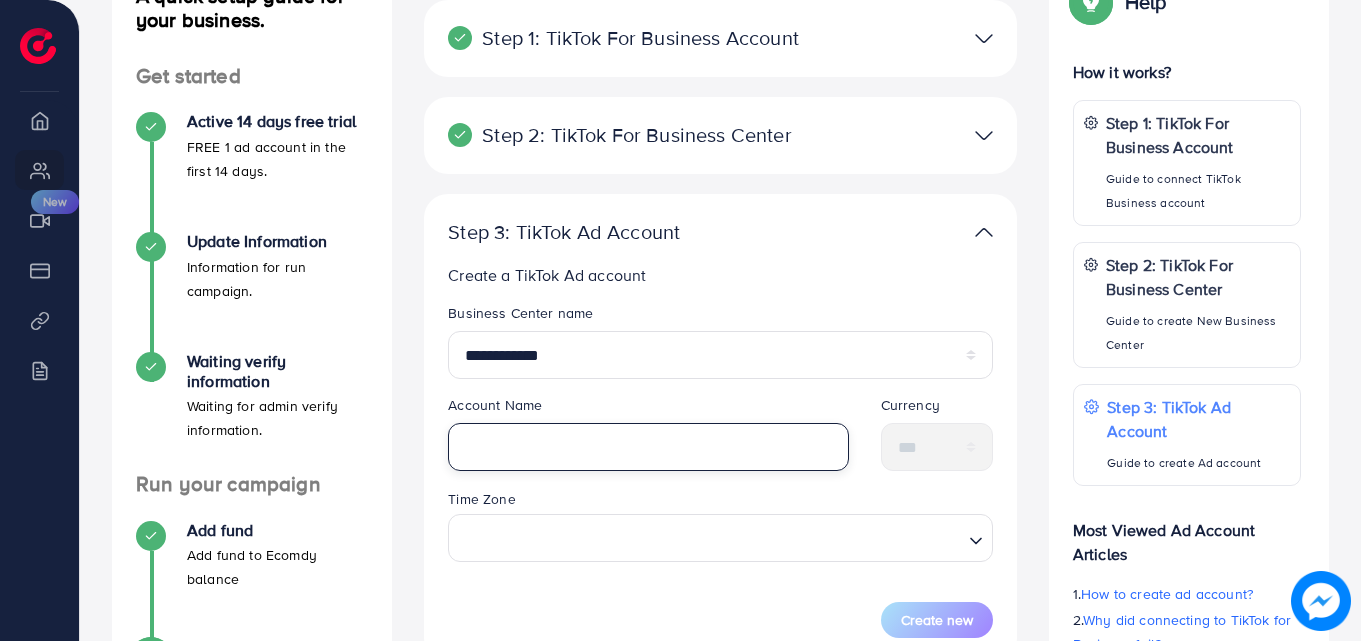 click at bounding box center [648, 447] 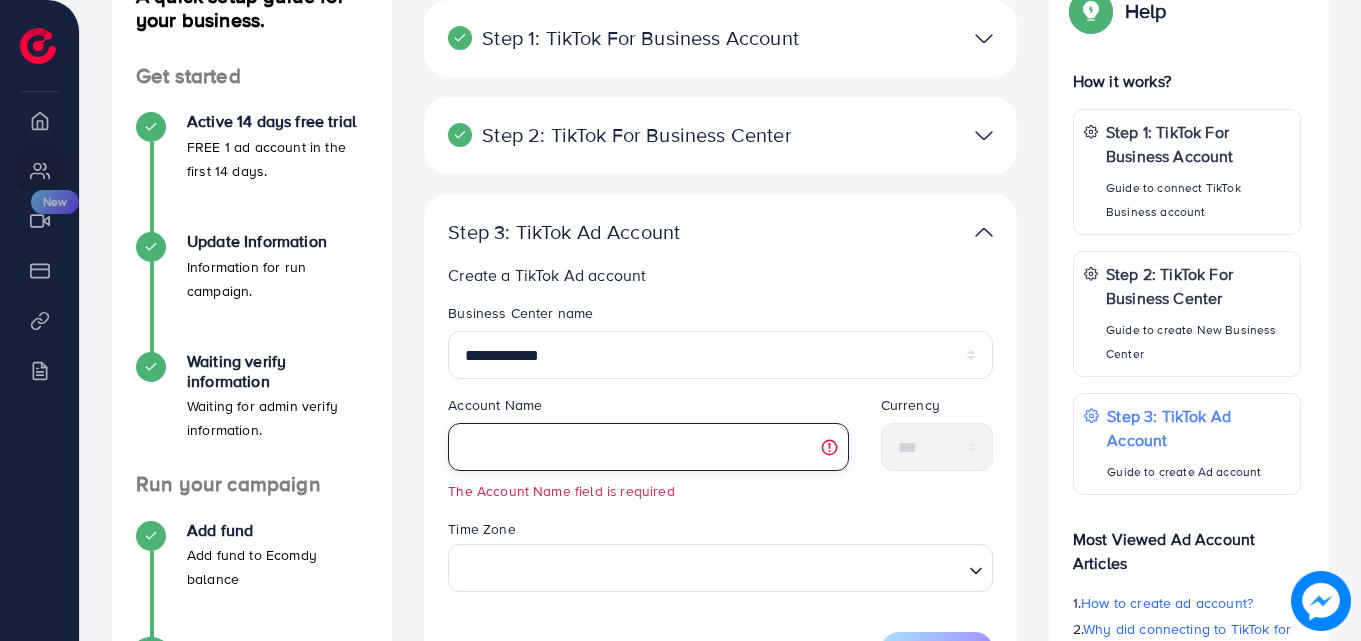 type on "*" 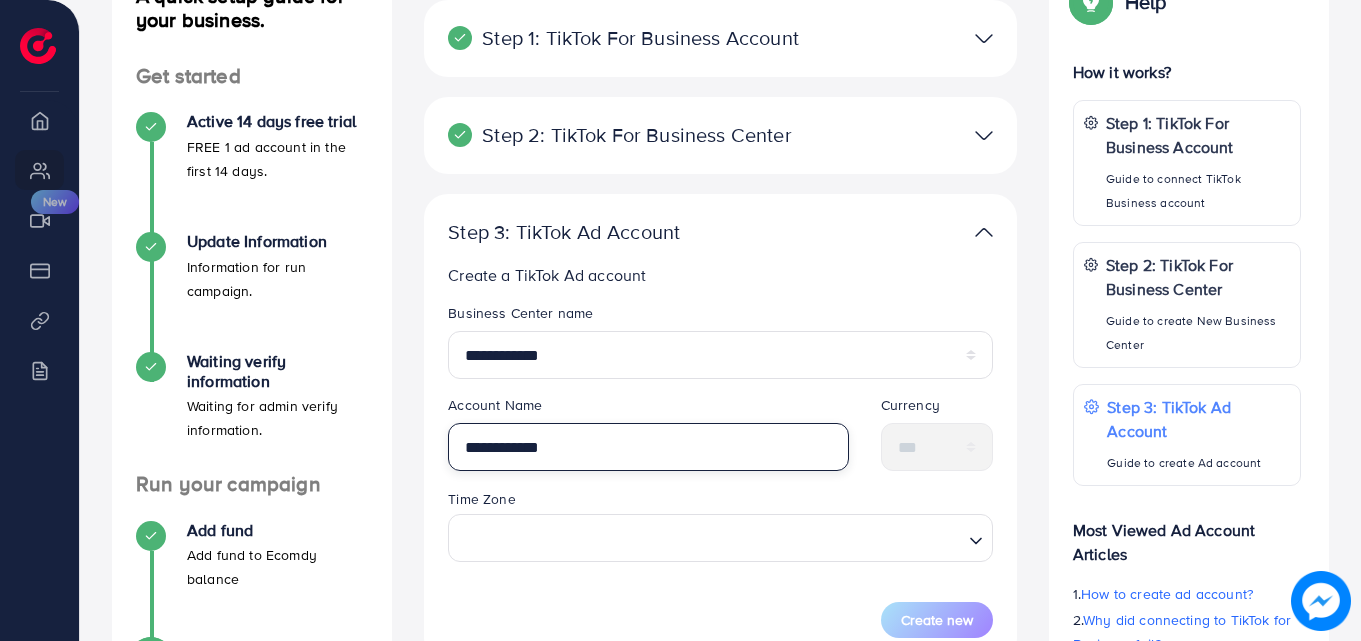type on "**********" 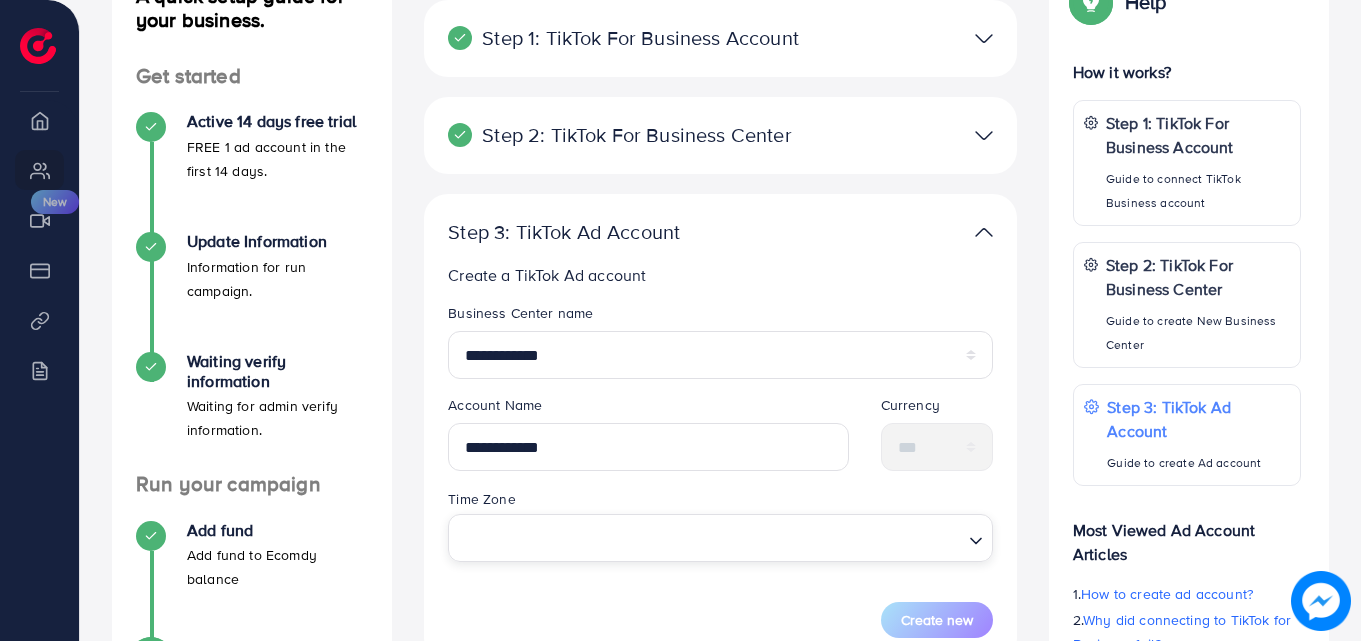 click at bounding box center [709, 537] 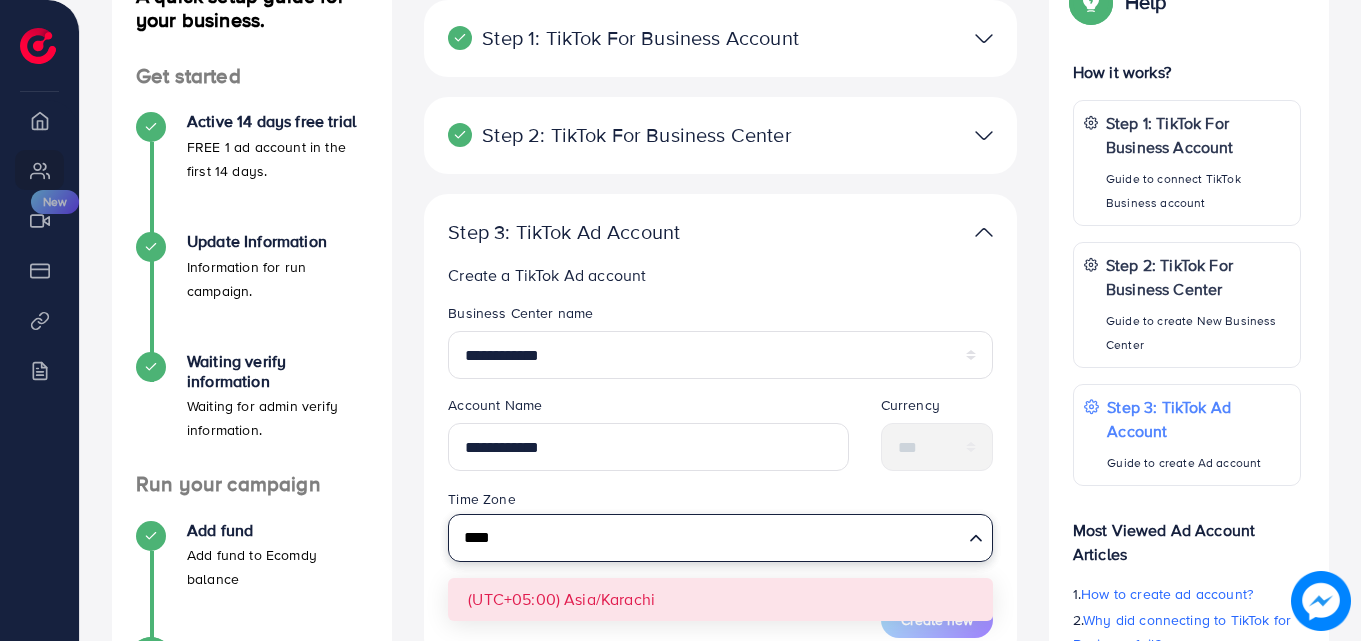 type on "****" 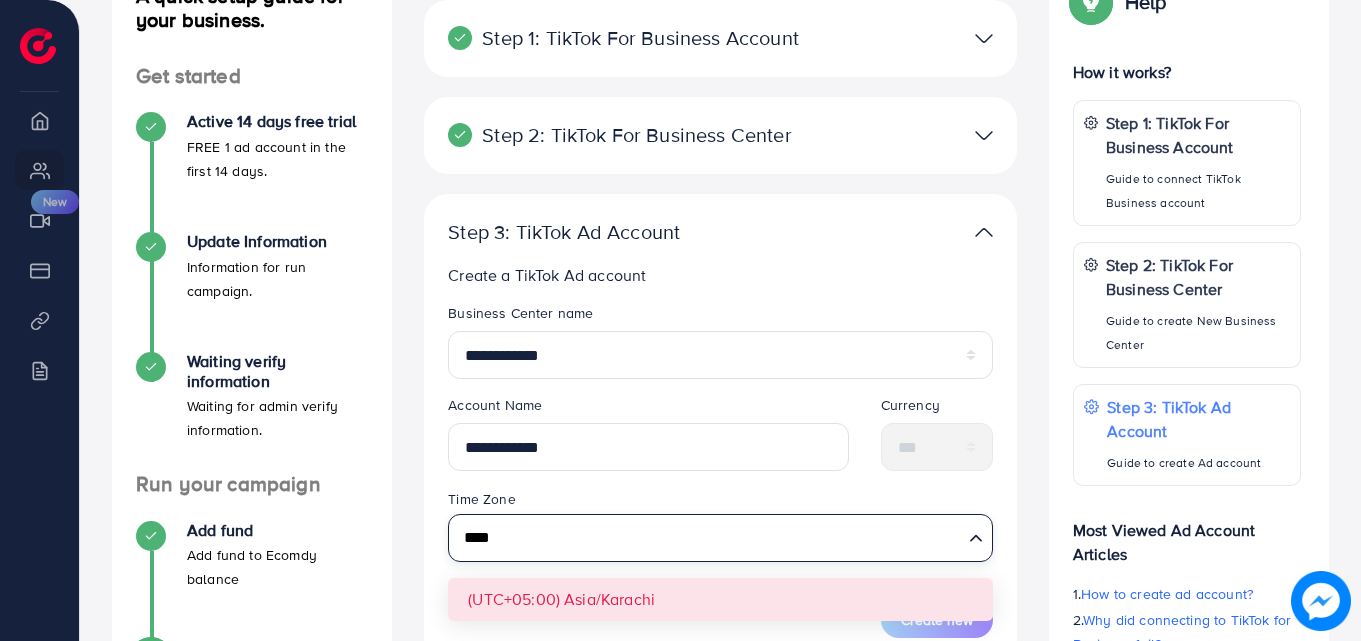 type 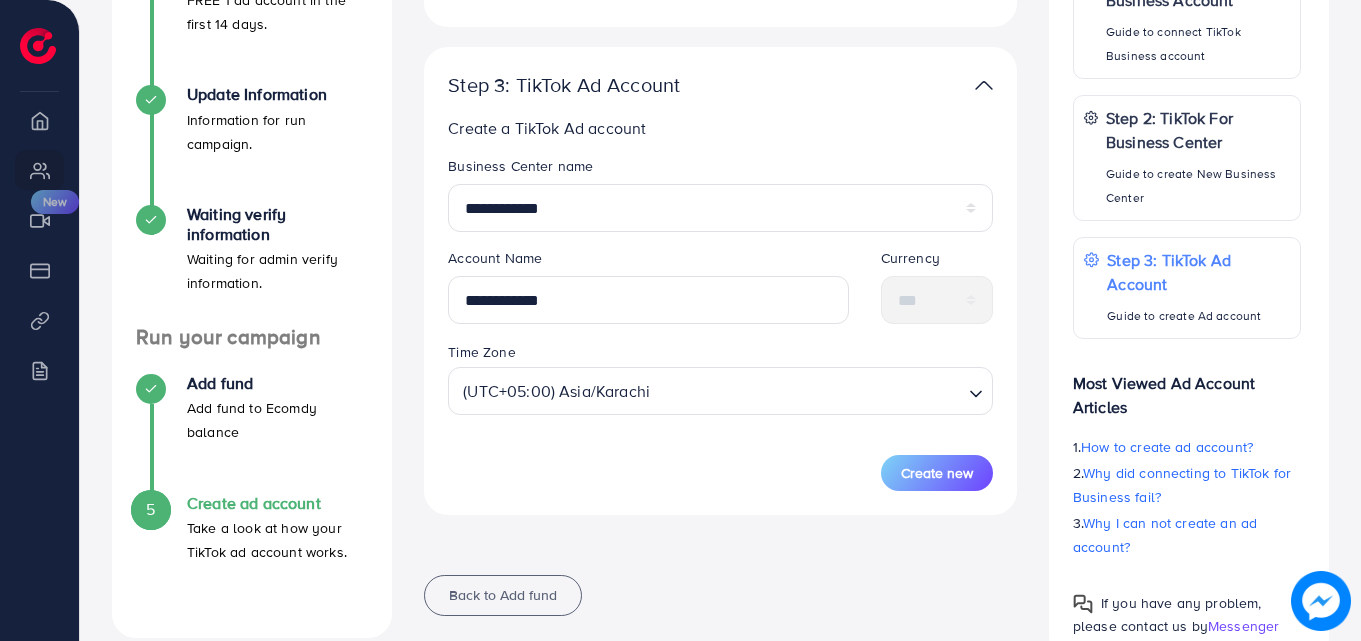scroll, scrollTop: 478, scrollLeft: 0, axis: vertical 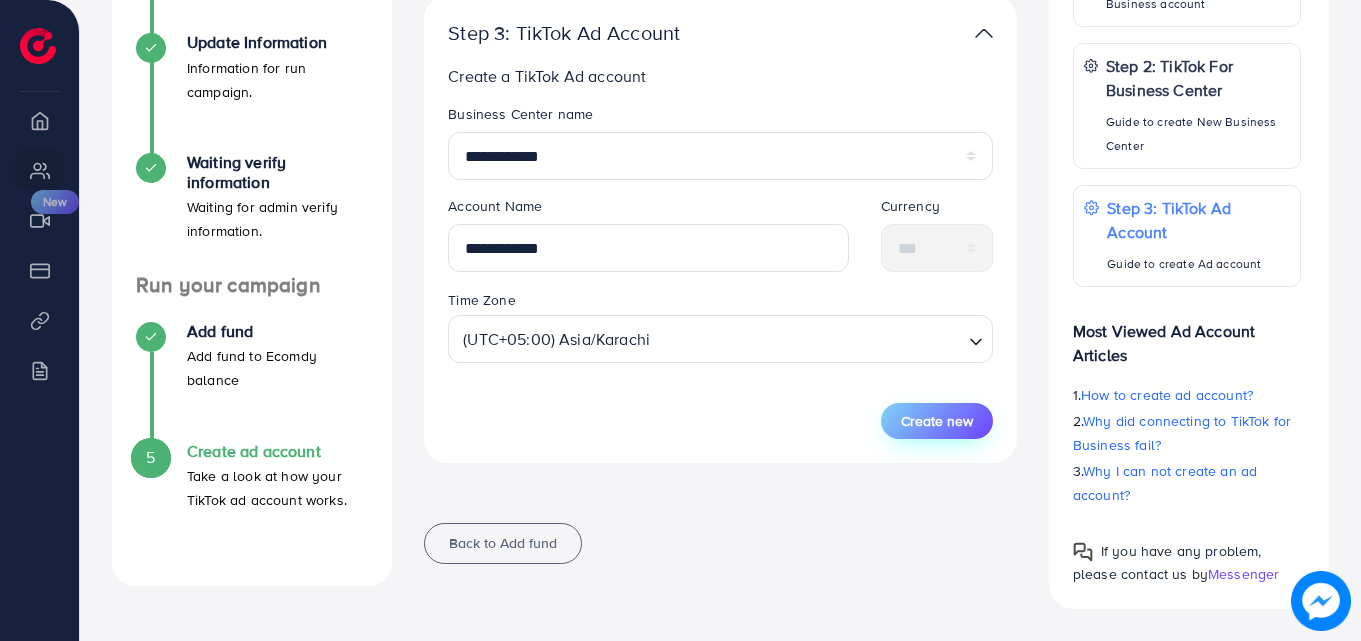 click on "Create new" at bounding box center [937, 421] 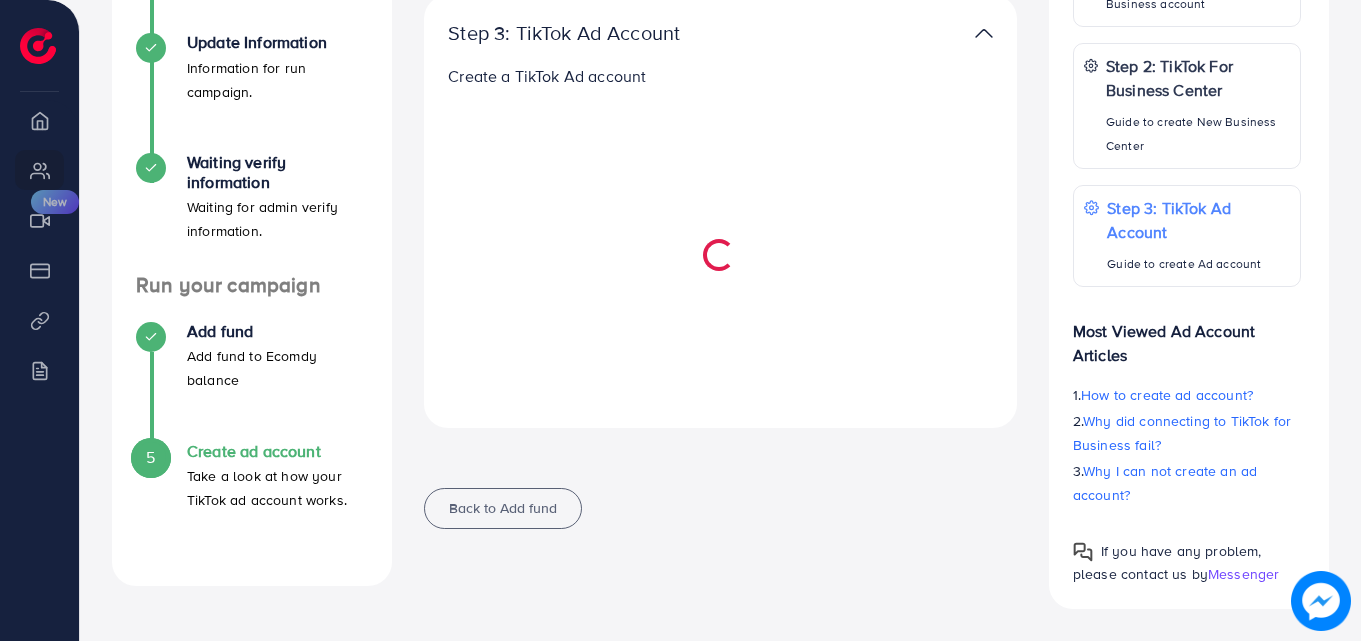 select 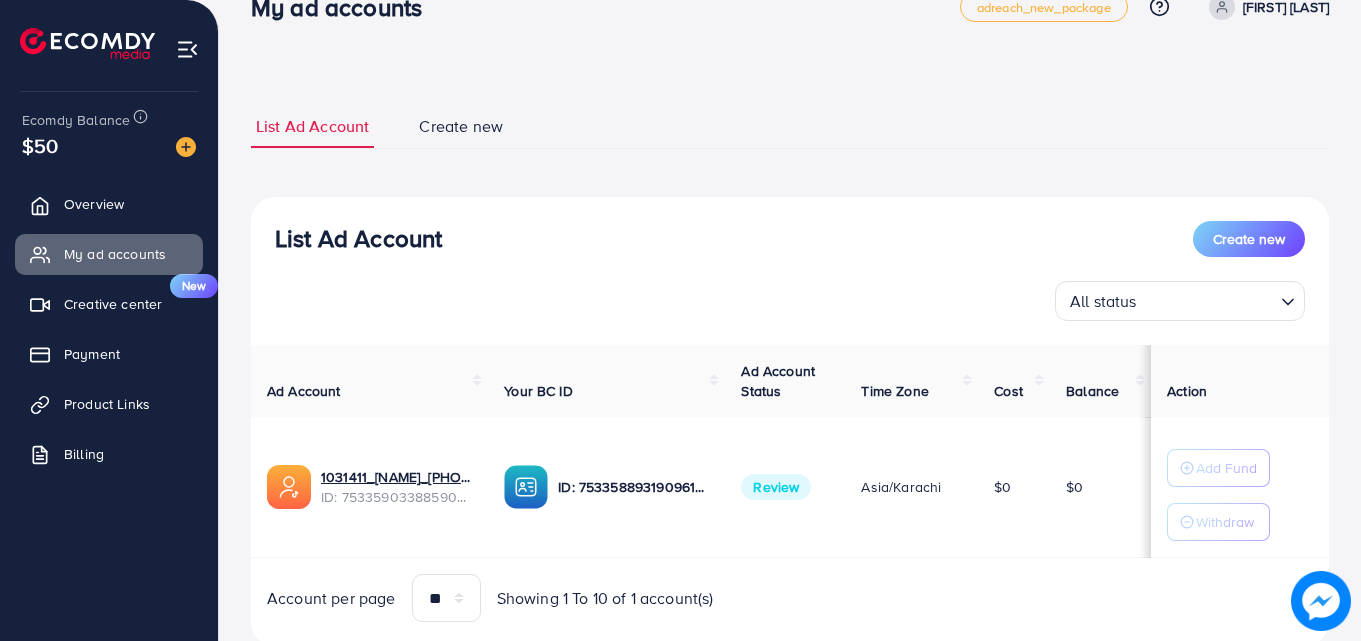 scroll, scrollTop: 0, scrollLeft: 0, axis: both 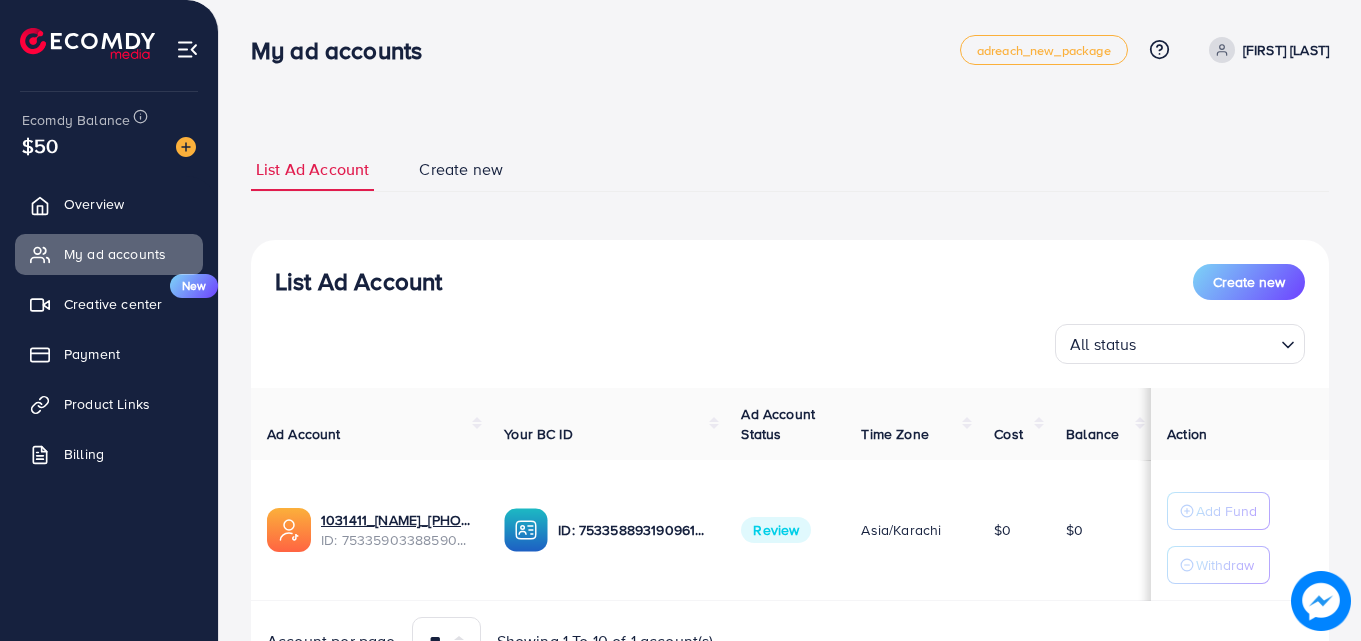 click 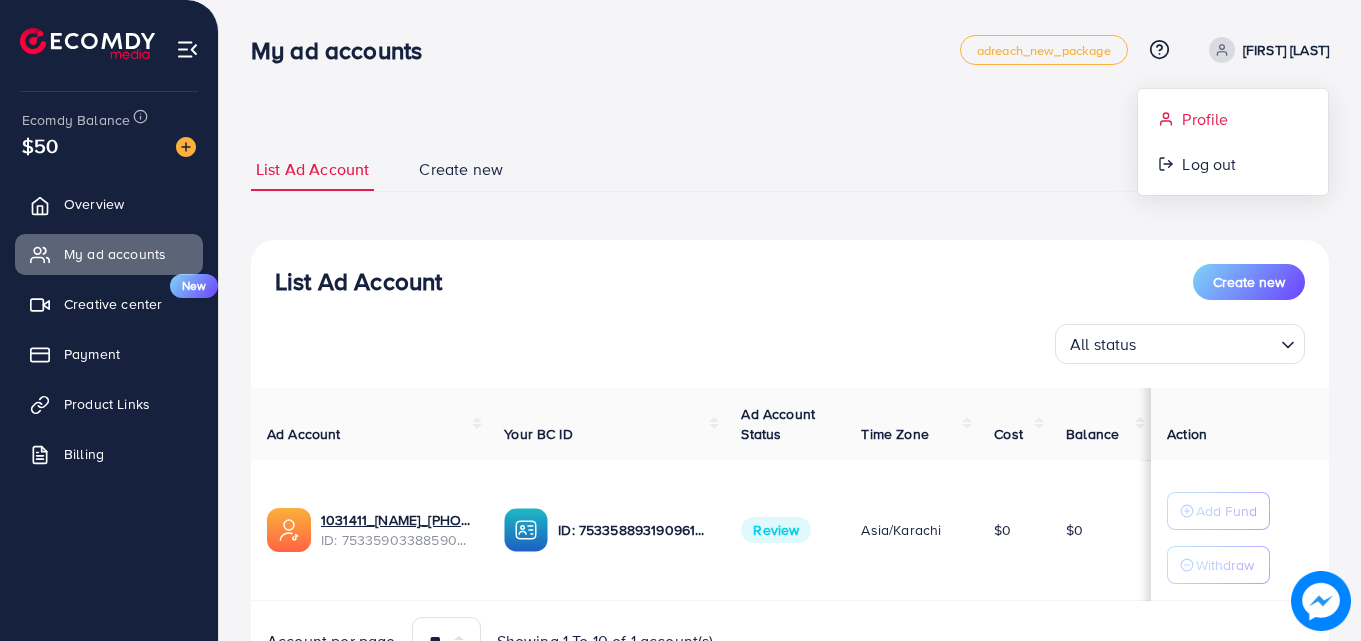 click on "Profile" at bounding box center [1205, 119] 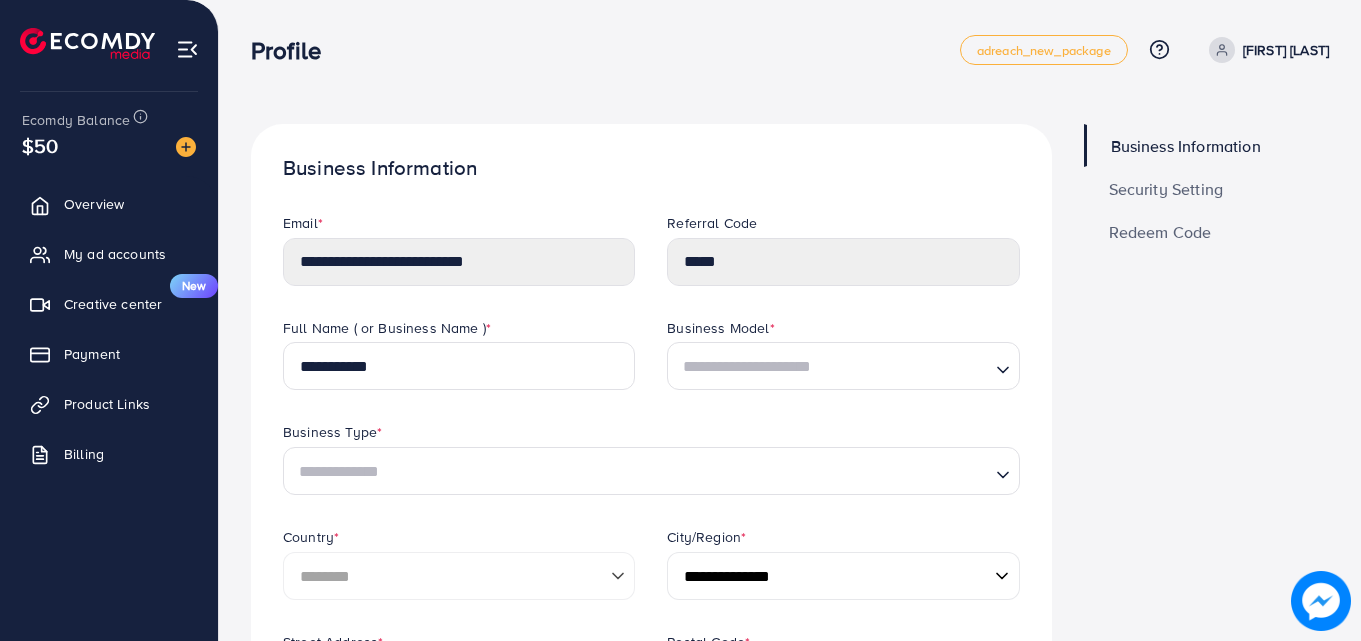 click 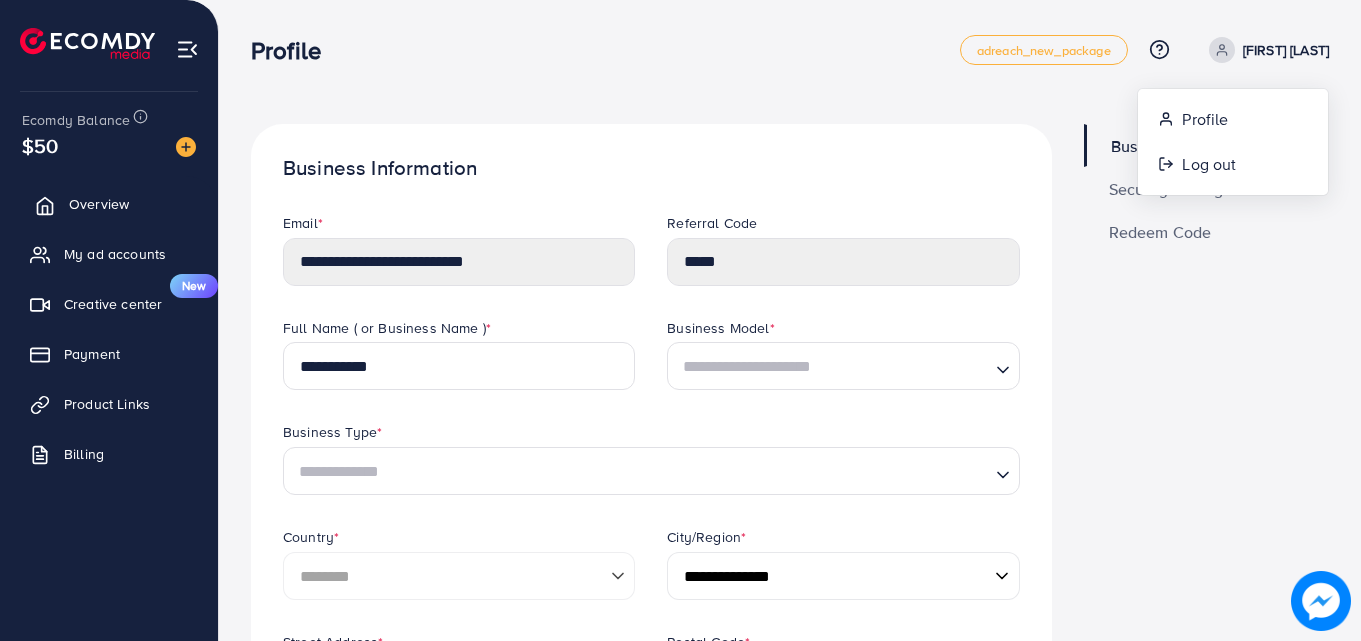 click on "Overview" at bounding box center (109, 204) 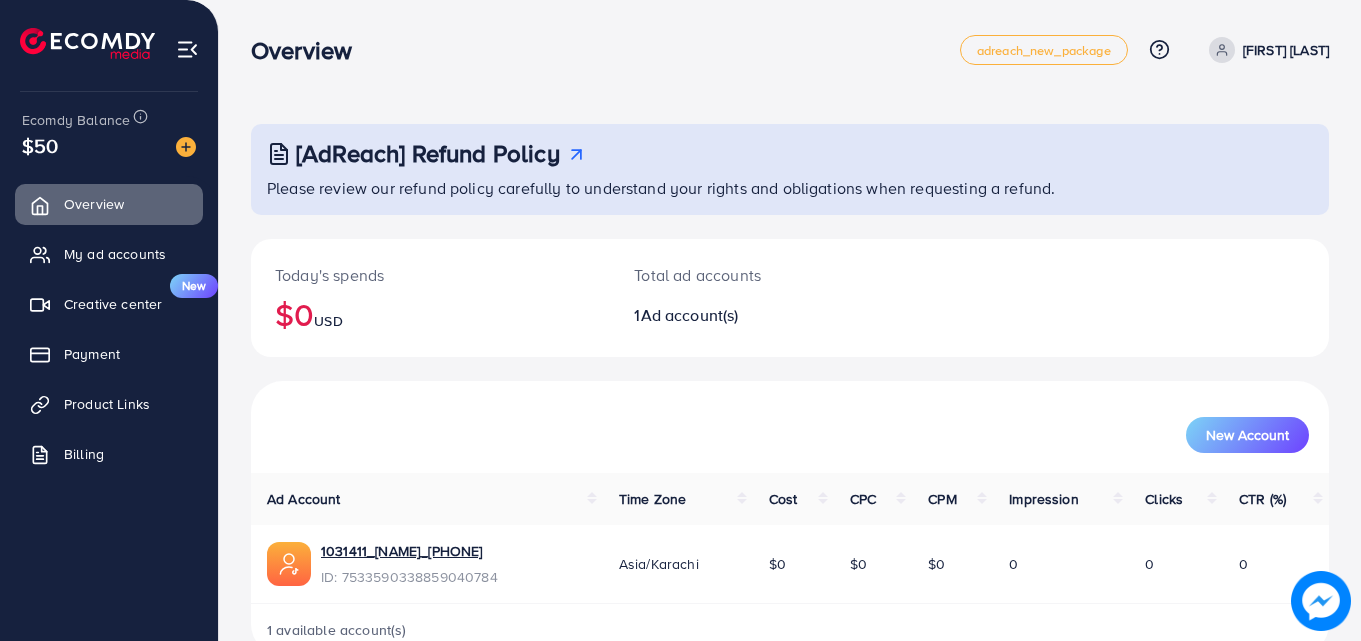 scroll, scrollTop: 47, scrollLeft: 0, axis: vertical 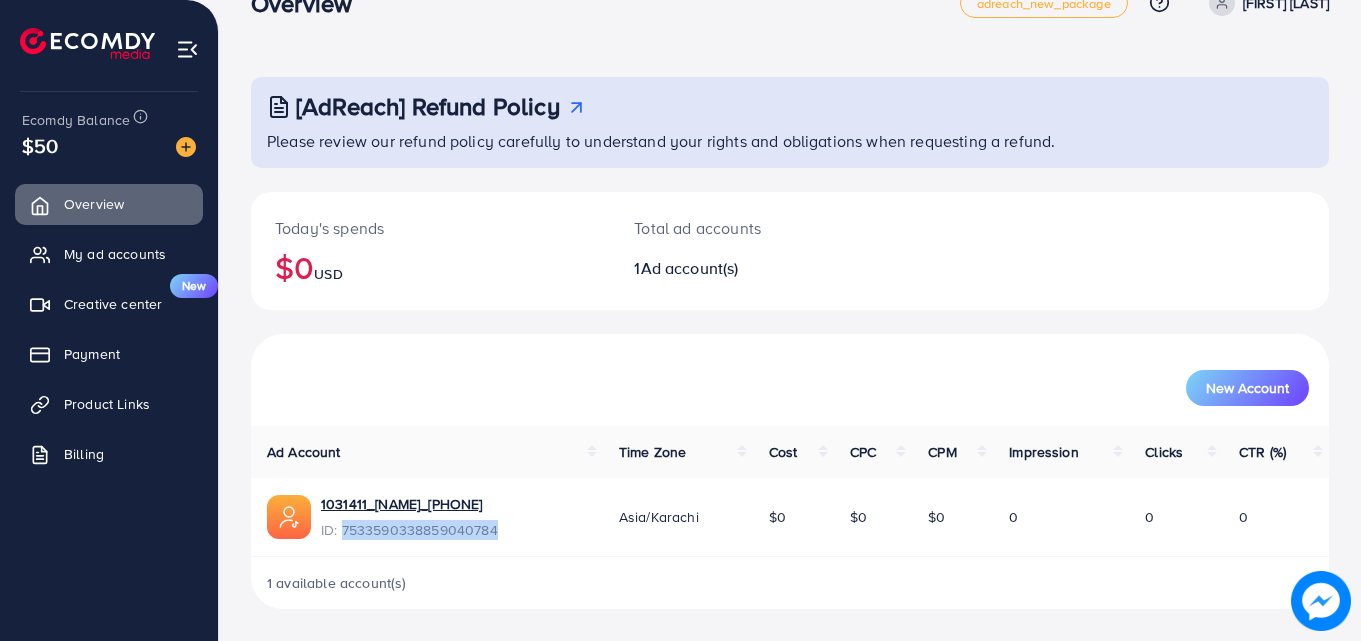 drag, startPoint x: 341, startPoint y: 529, endPoint x: 521, endPoint y: 537, distance: 180.17769 